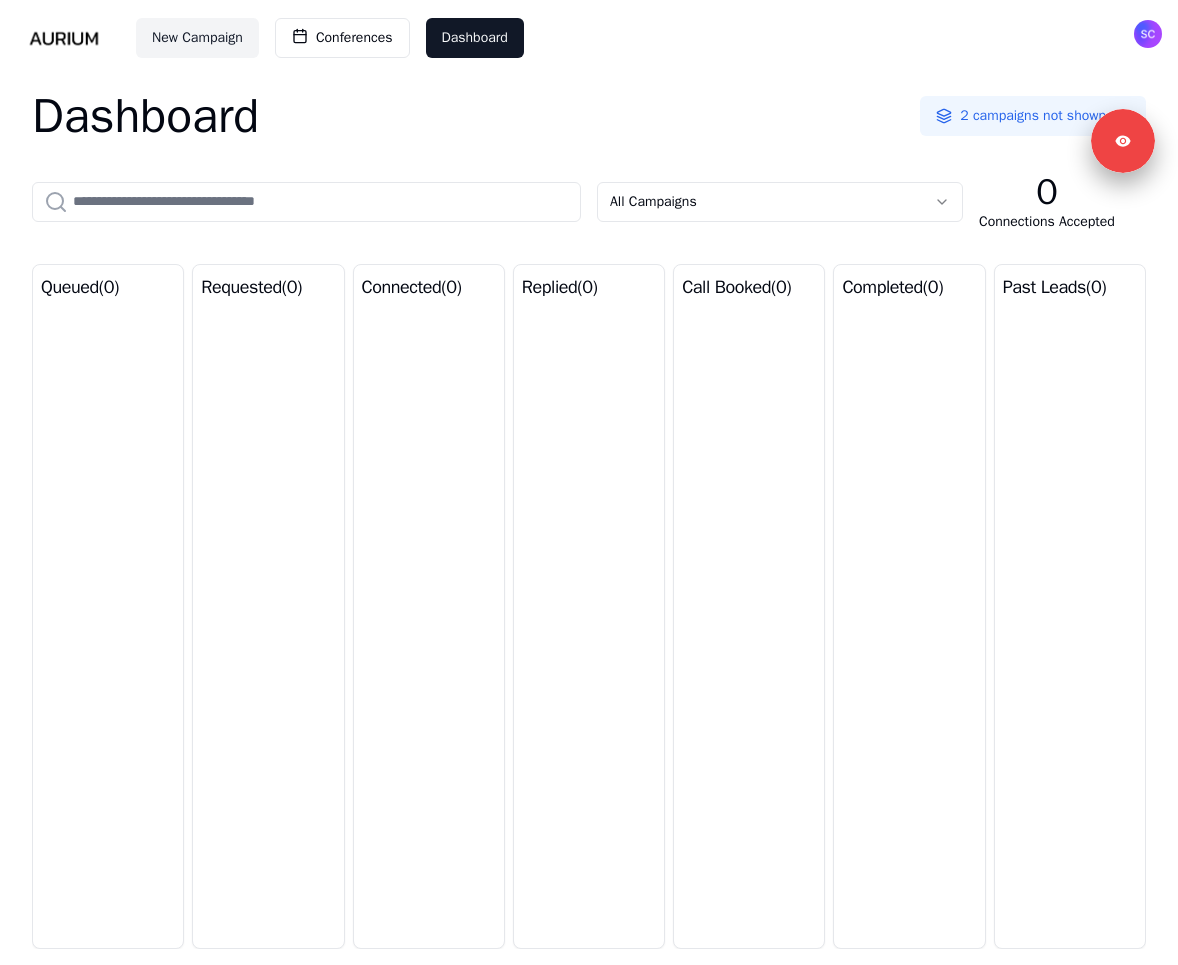 scroll, scrollTop: 0, scrollLeft: 0, axis: both 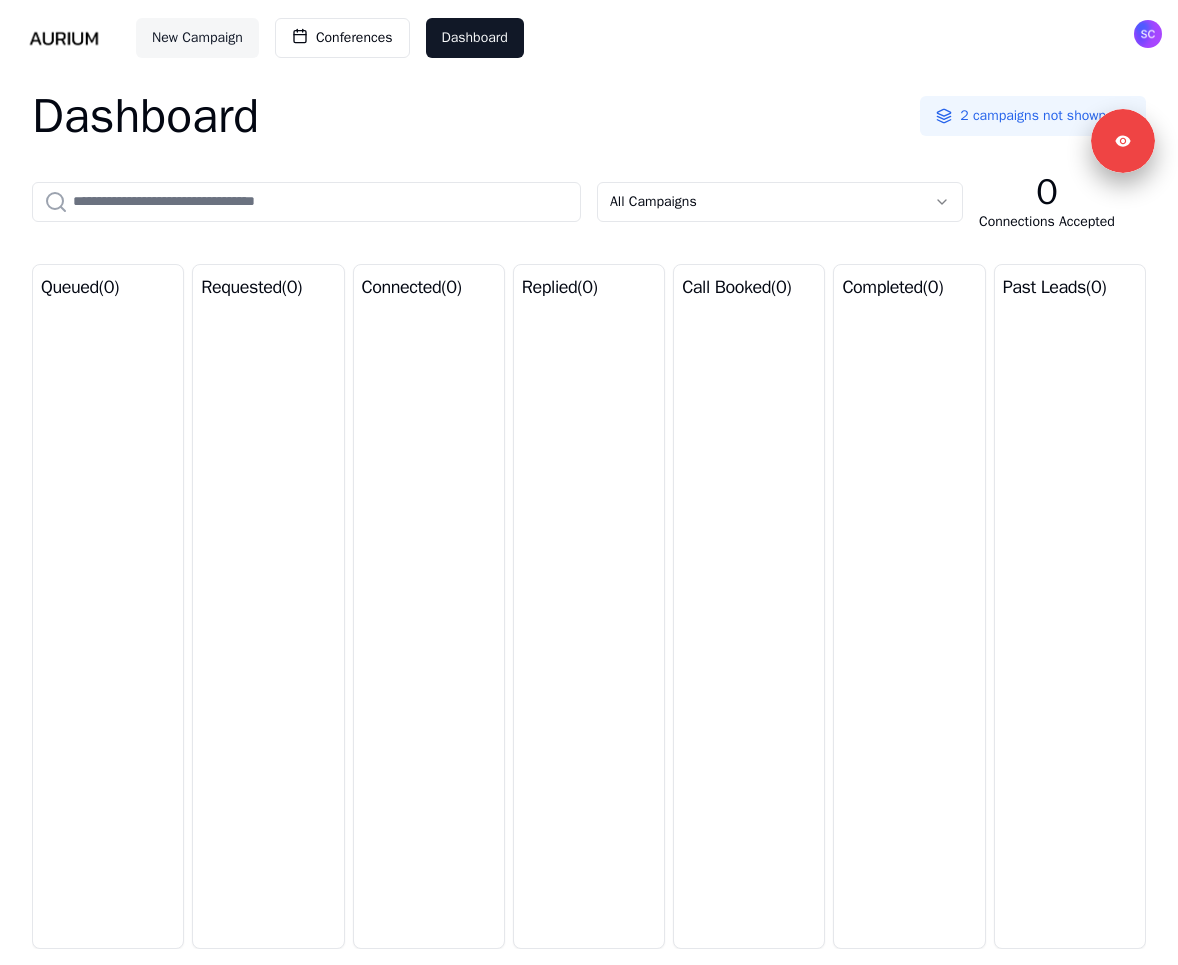 click on "New Campaign" at bounding box center [197, 38] 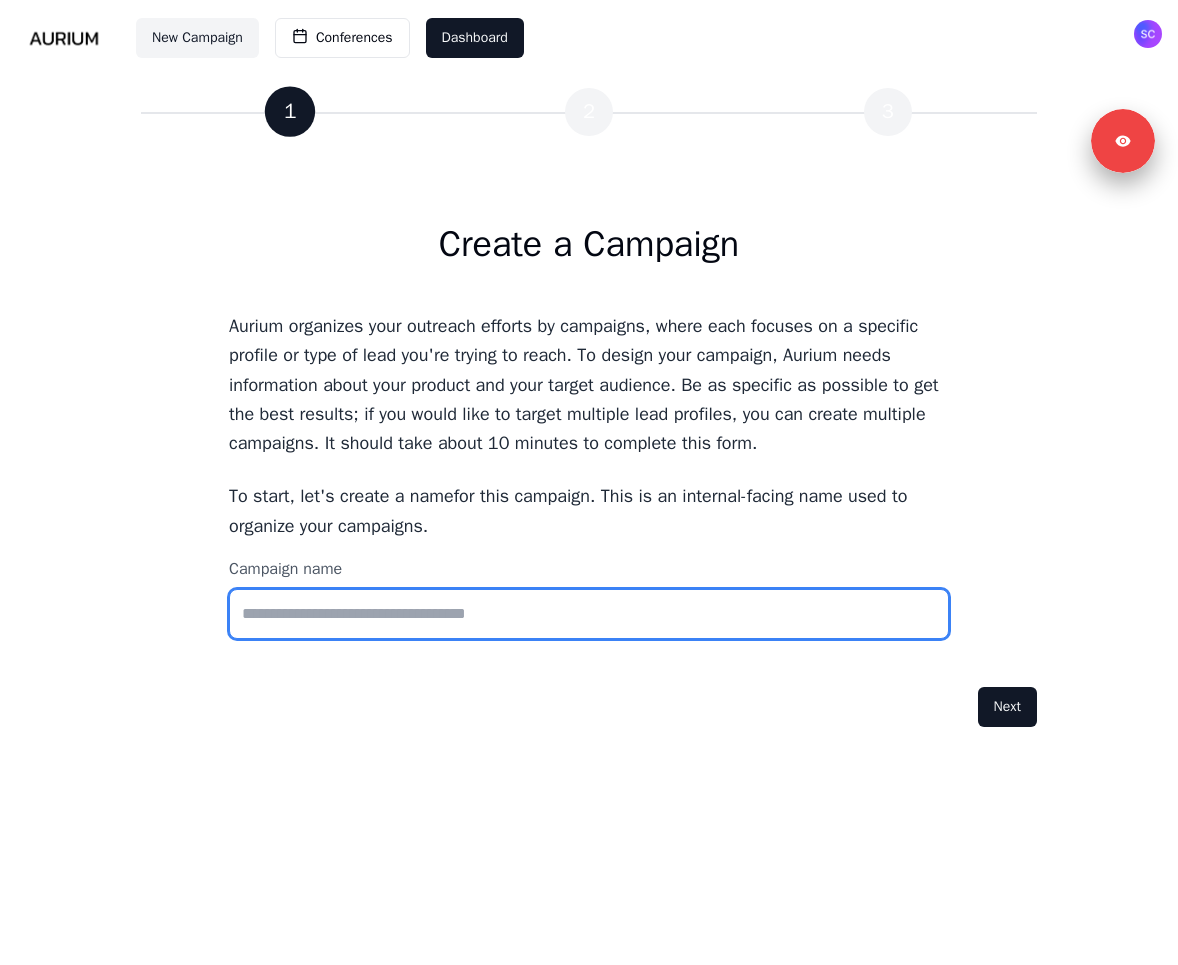 click on "Campaign name" at bounding box center (589, 614) 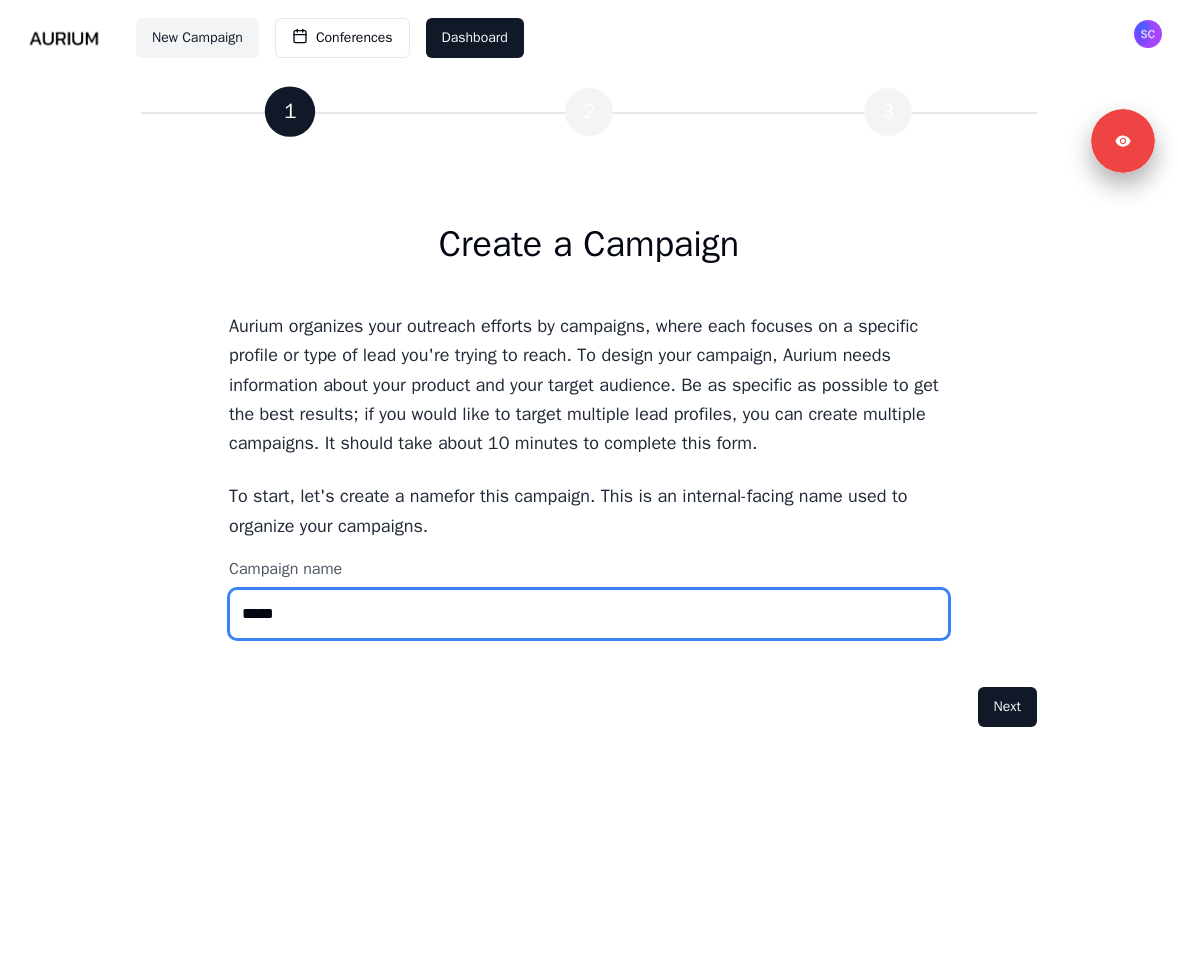 type on "*****" 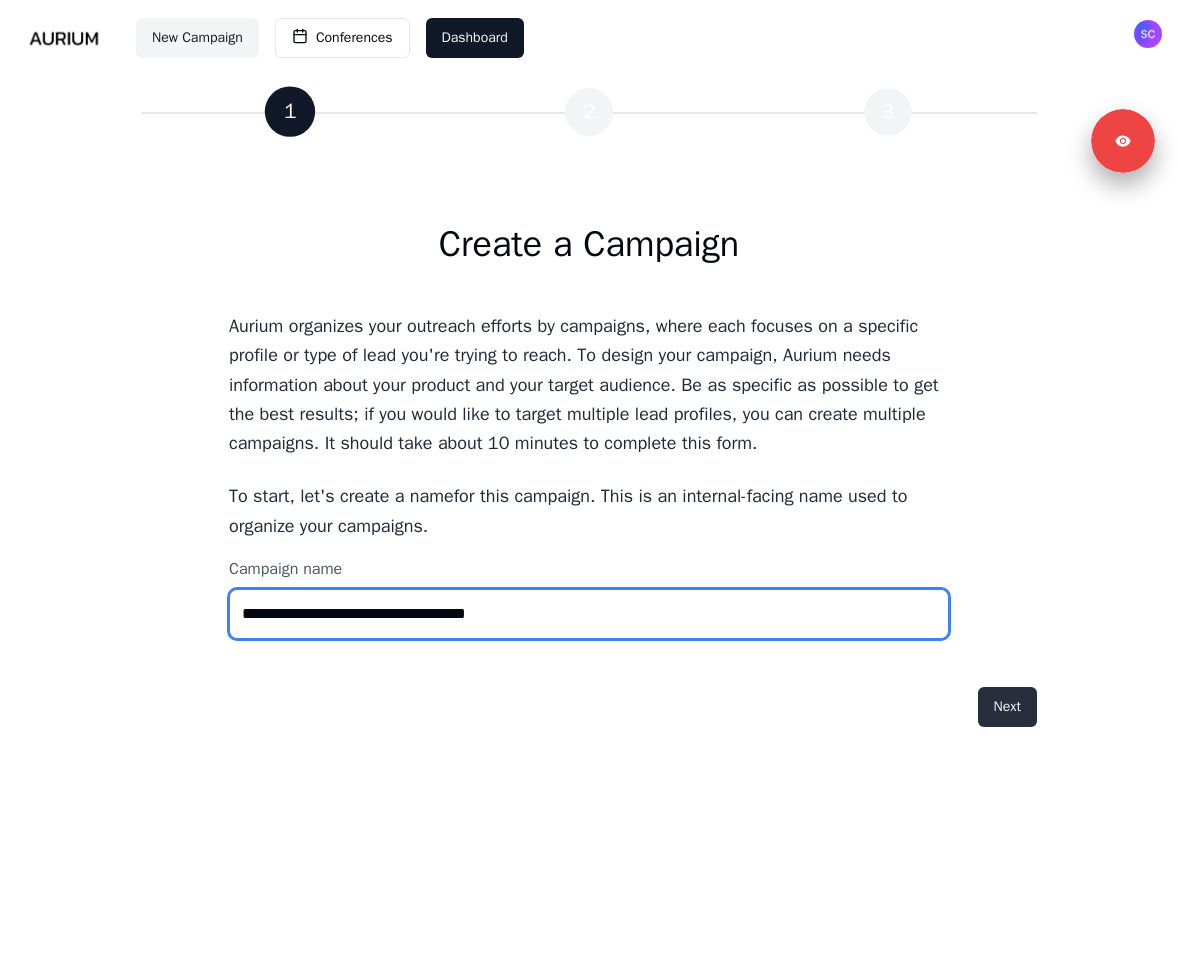 type on "**********" 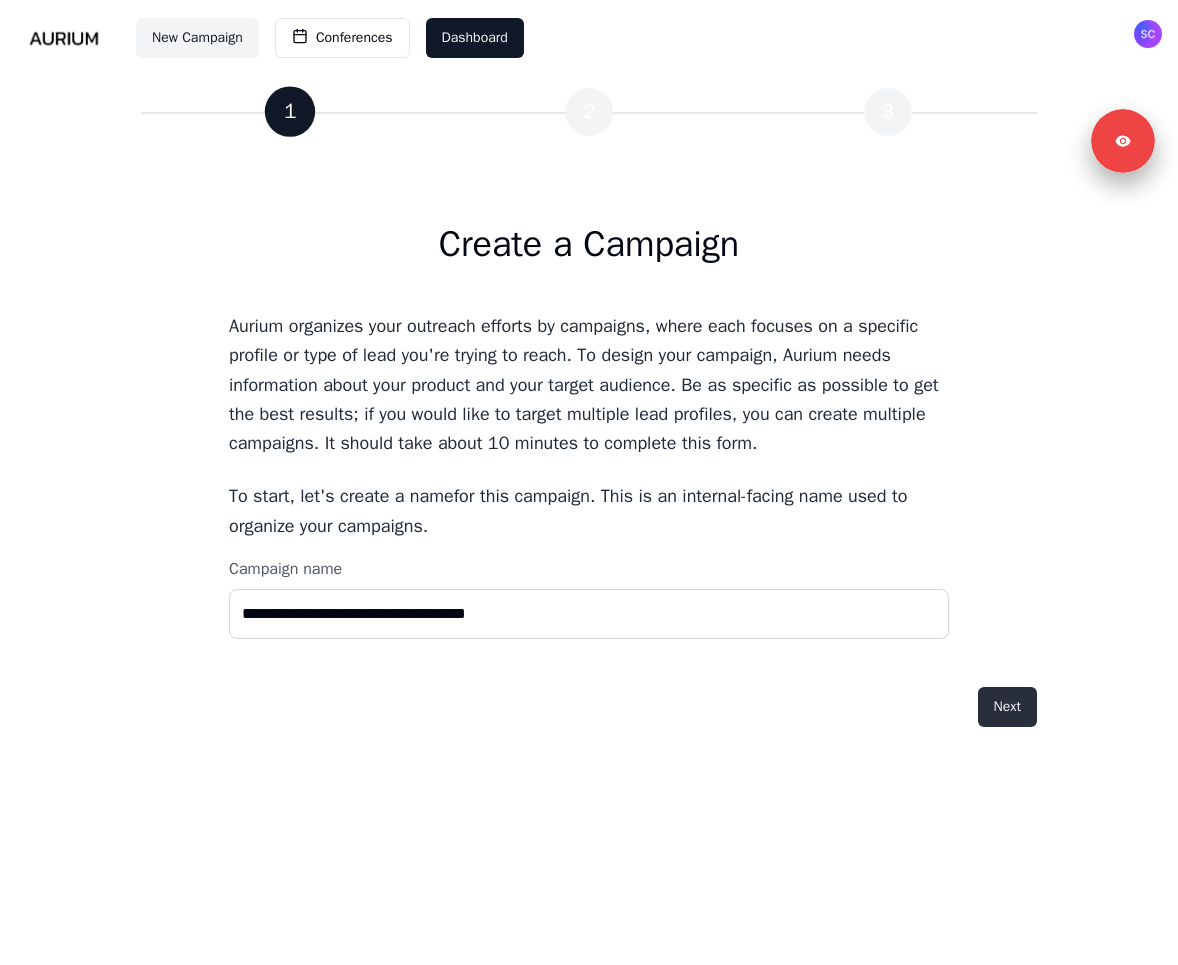 click on "Next" at bounding box center [1007, 707] 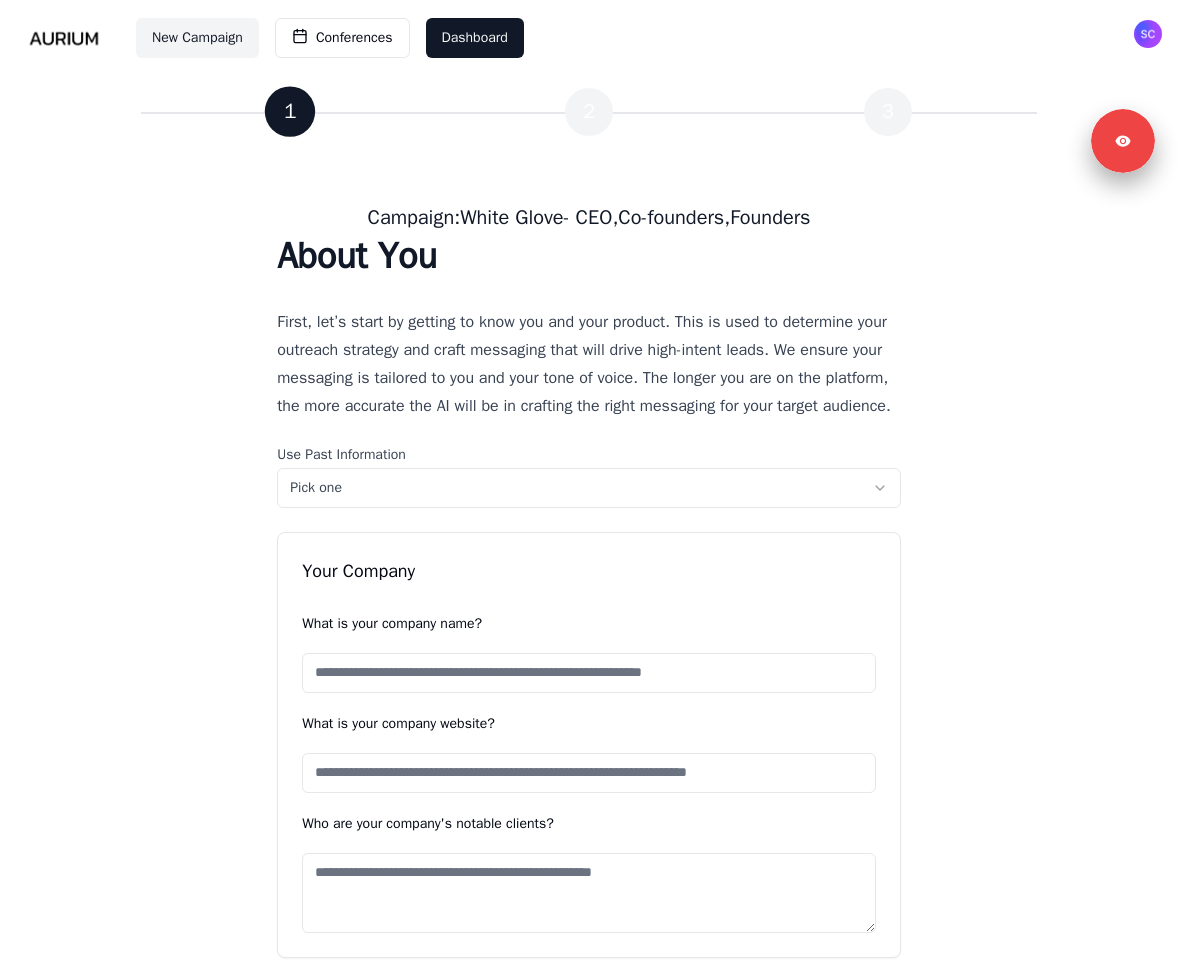 click on "**********" at bounding box center [589, 1503] 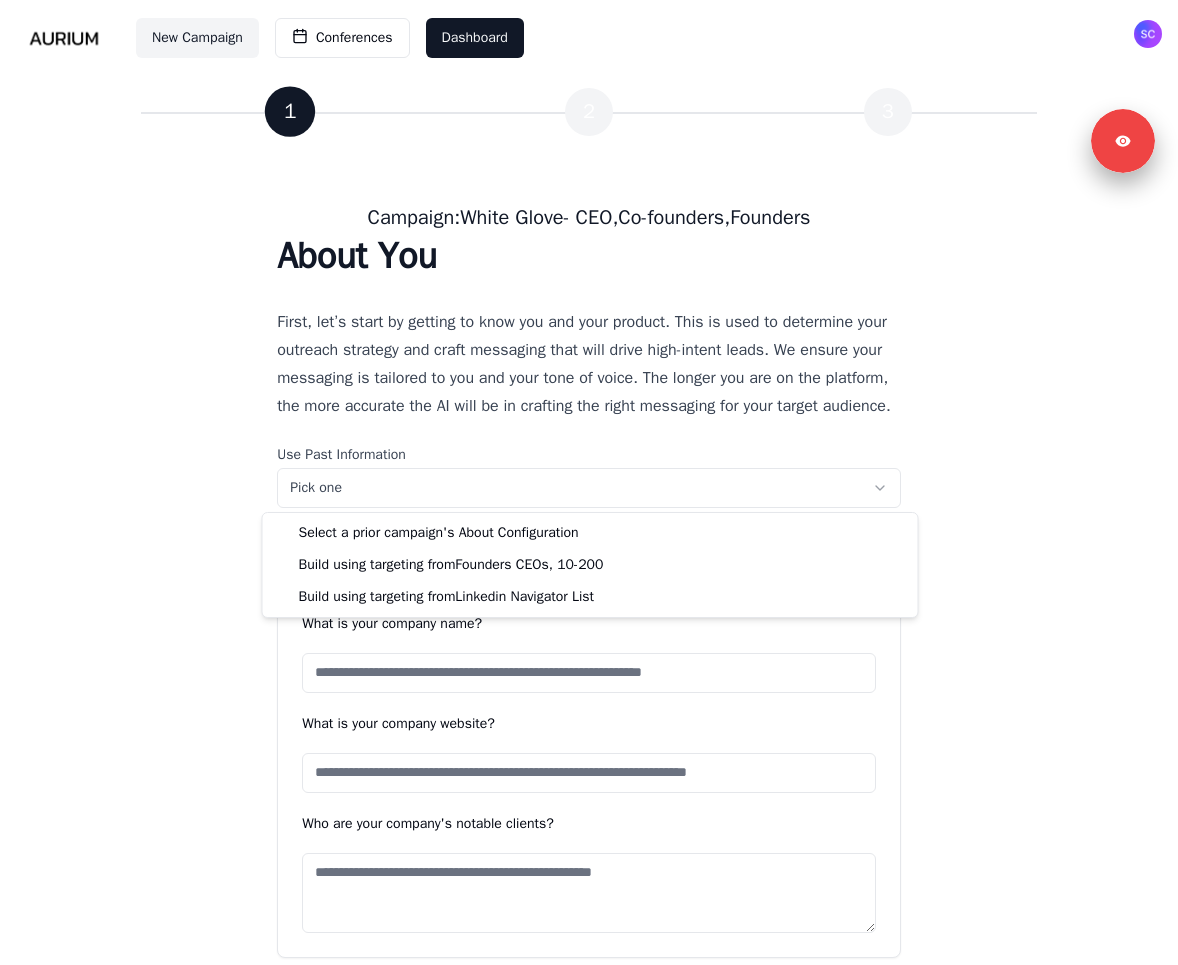 click on "**********" at bounding box center [589, 1425] 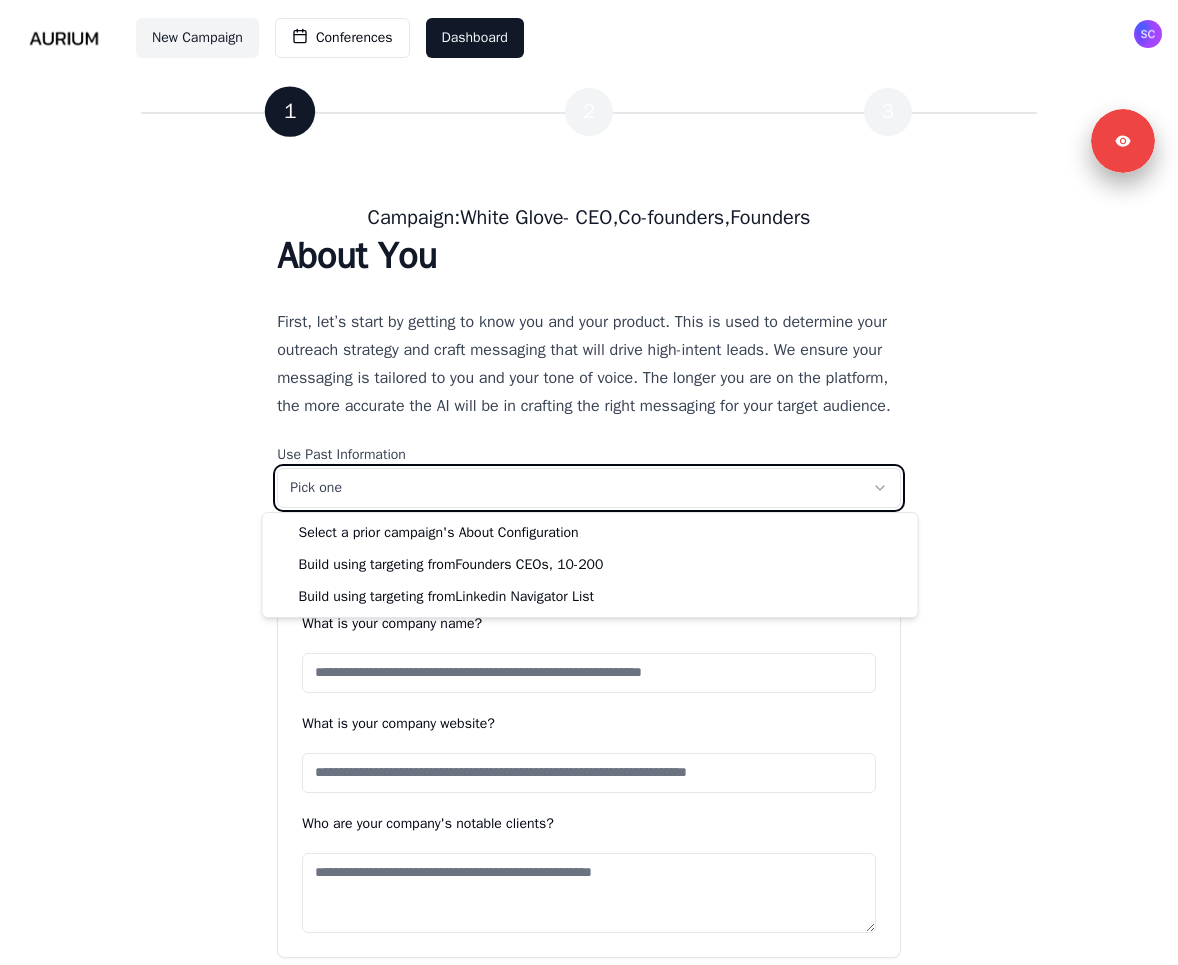 type on "**********" 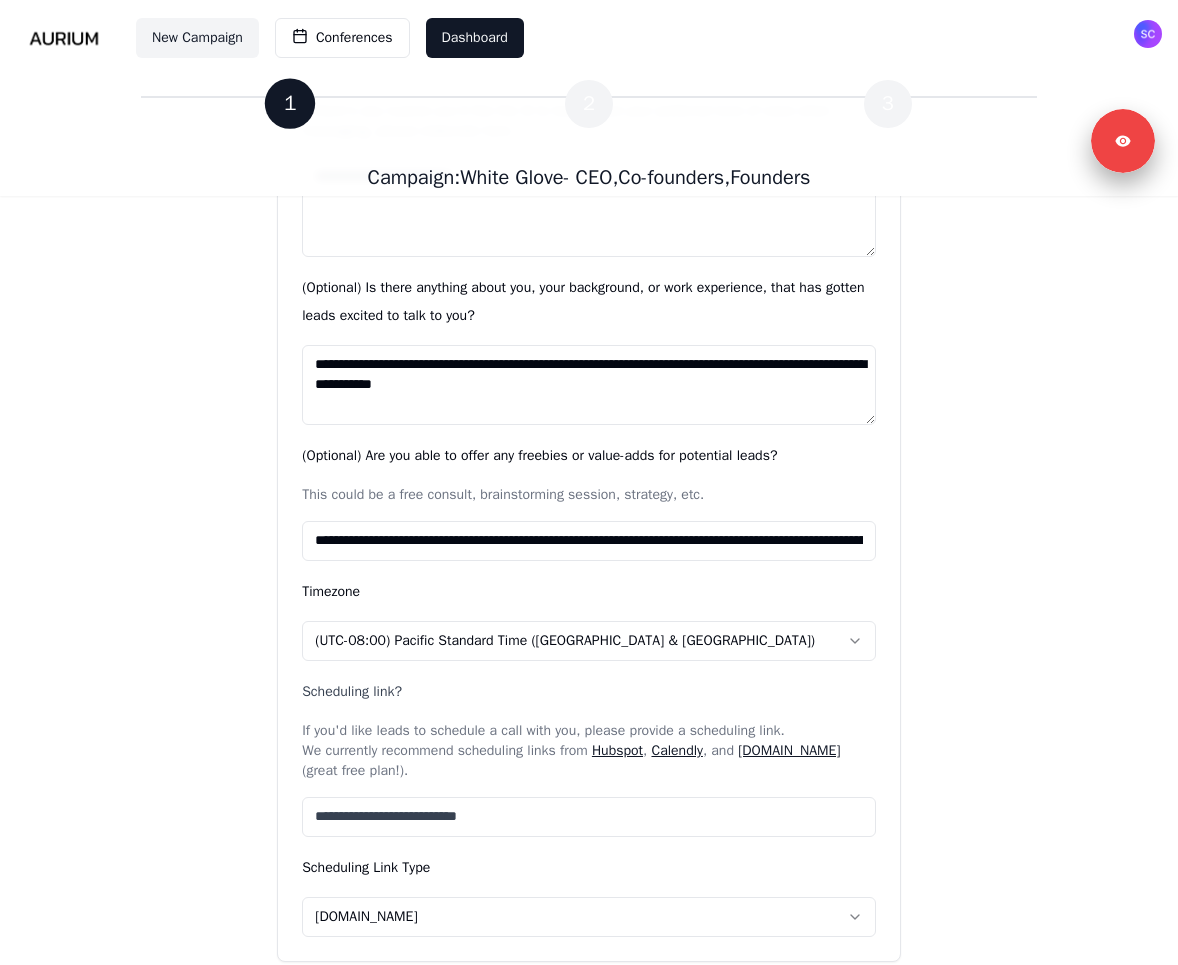 scroll, scrollTop: 1985, scrollLeft: 0, axis: vertical 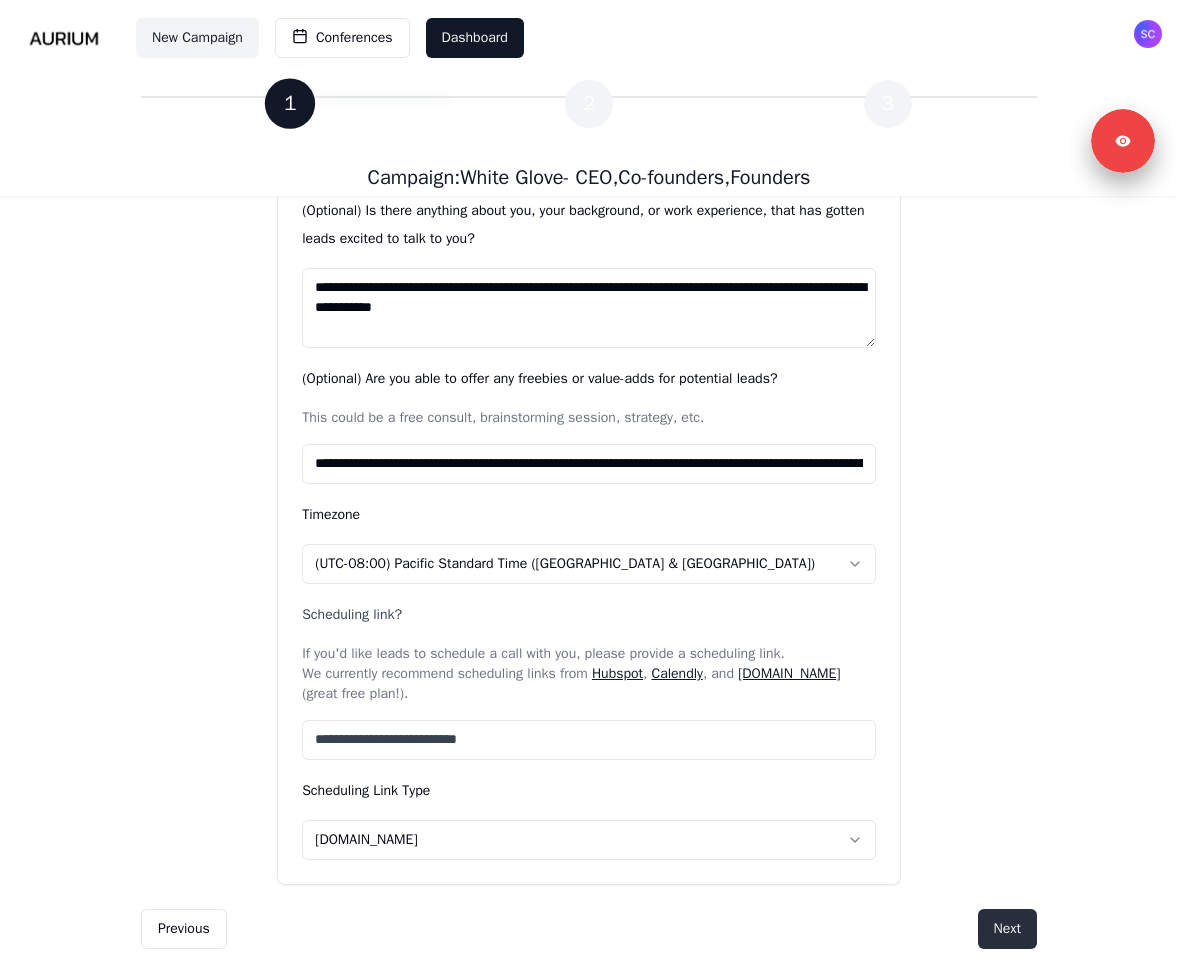 click on "Next" at bounding box center [1007, 929] 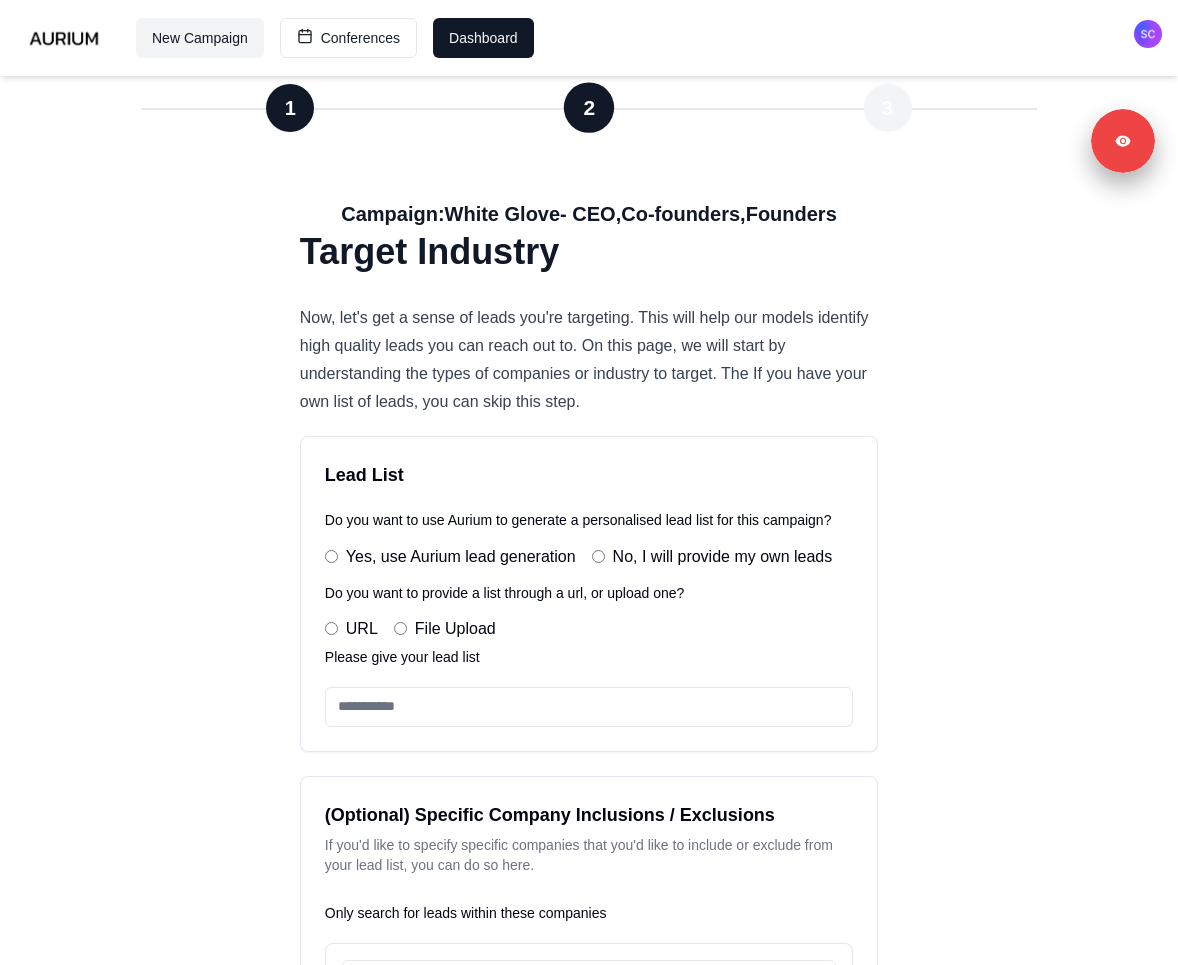 scroll, scrollTop: 0, scrollLeft: 0, axis: both 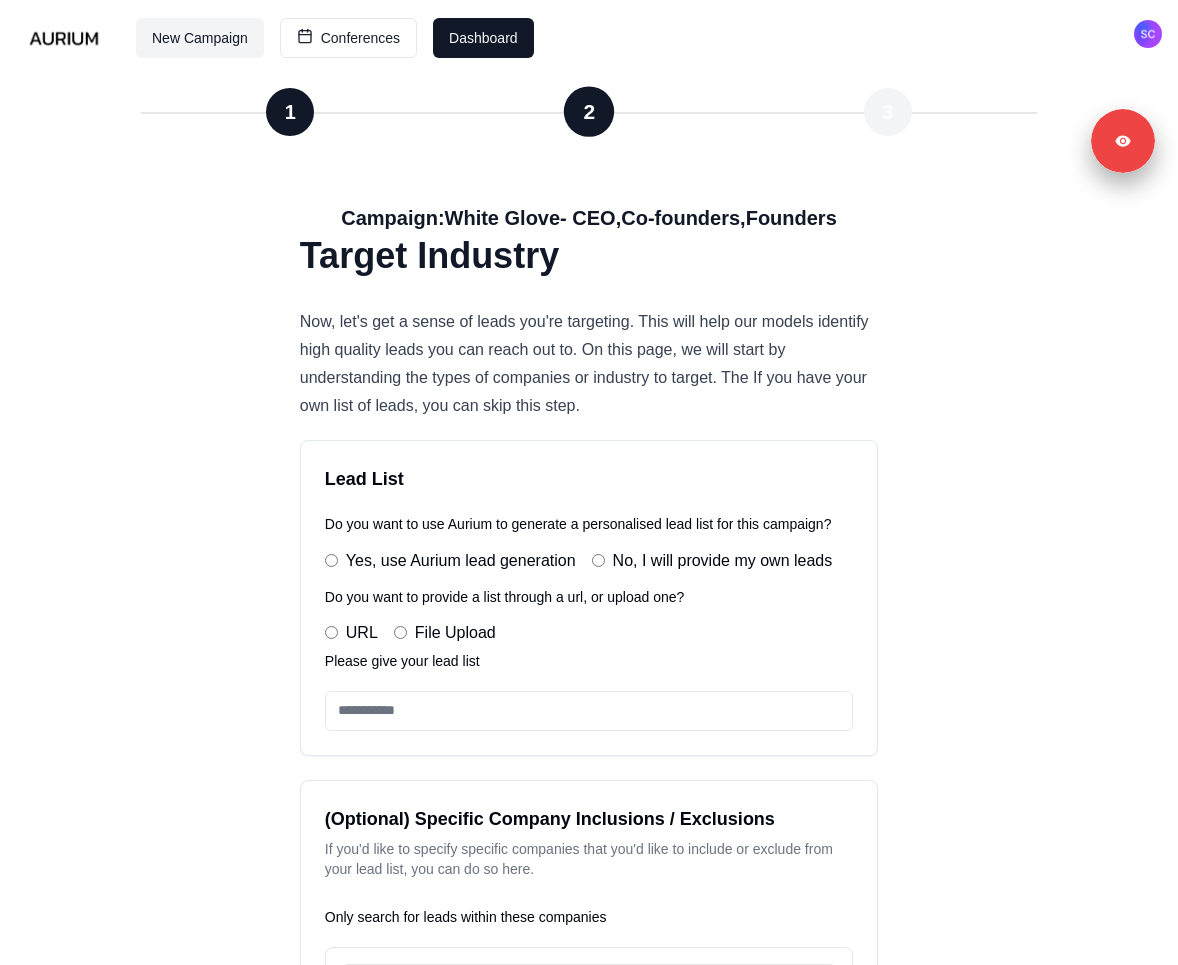 click at bounding box center [589, 711] 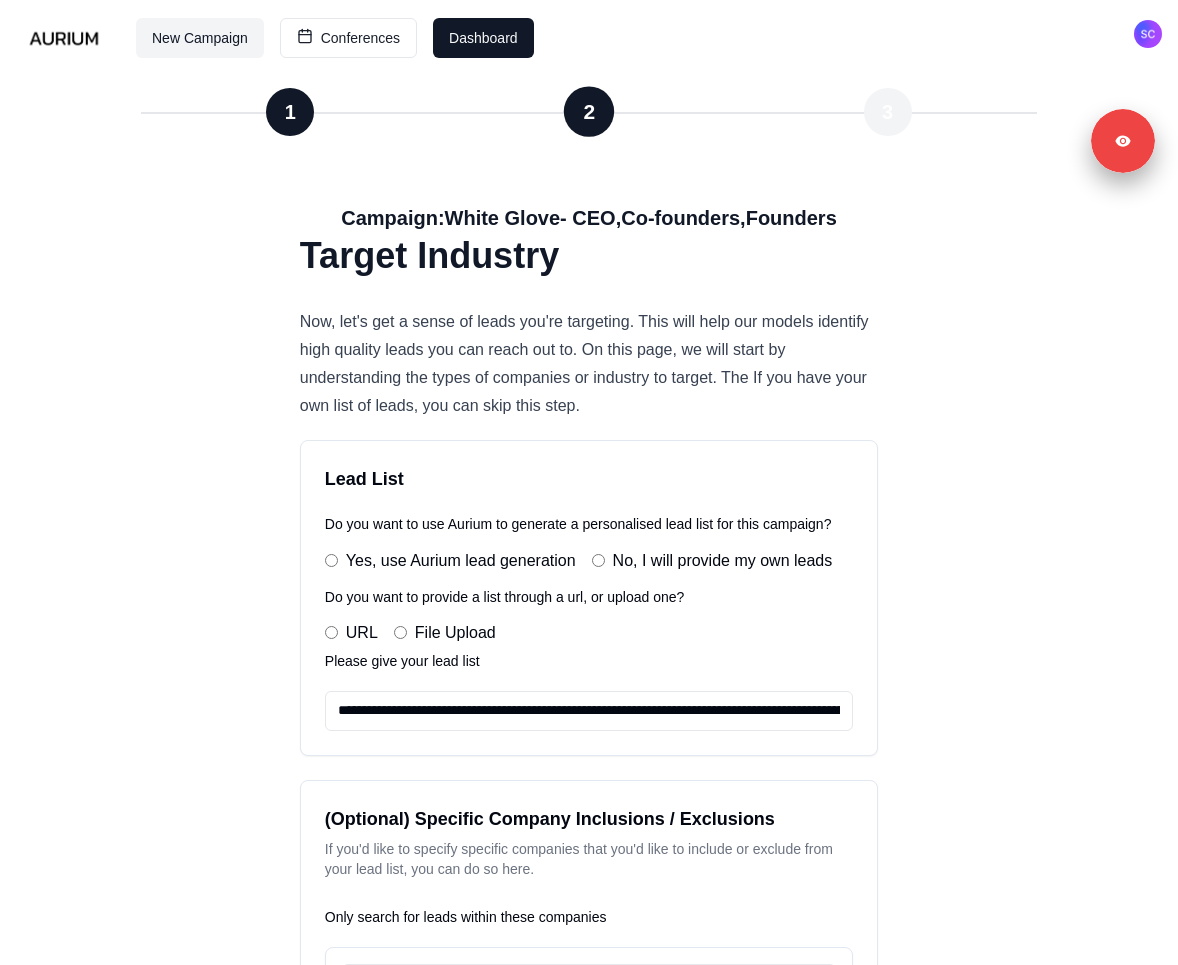 scroll, scrollTop: 0, scrollLeft: 223, axis: horizontal 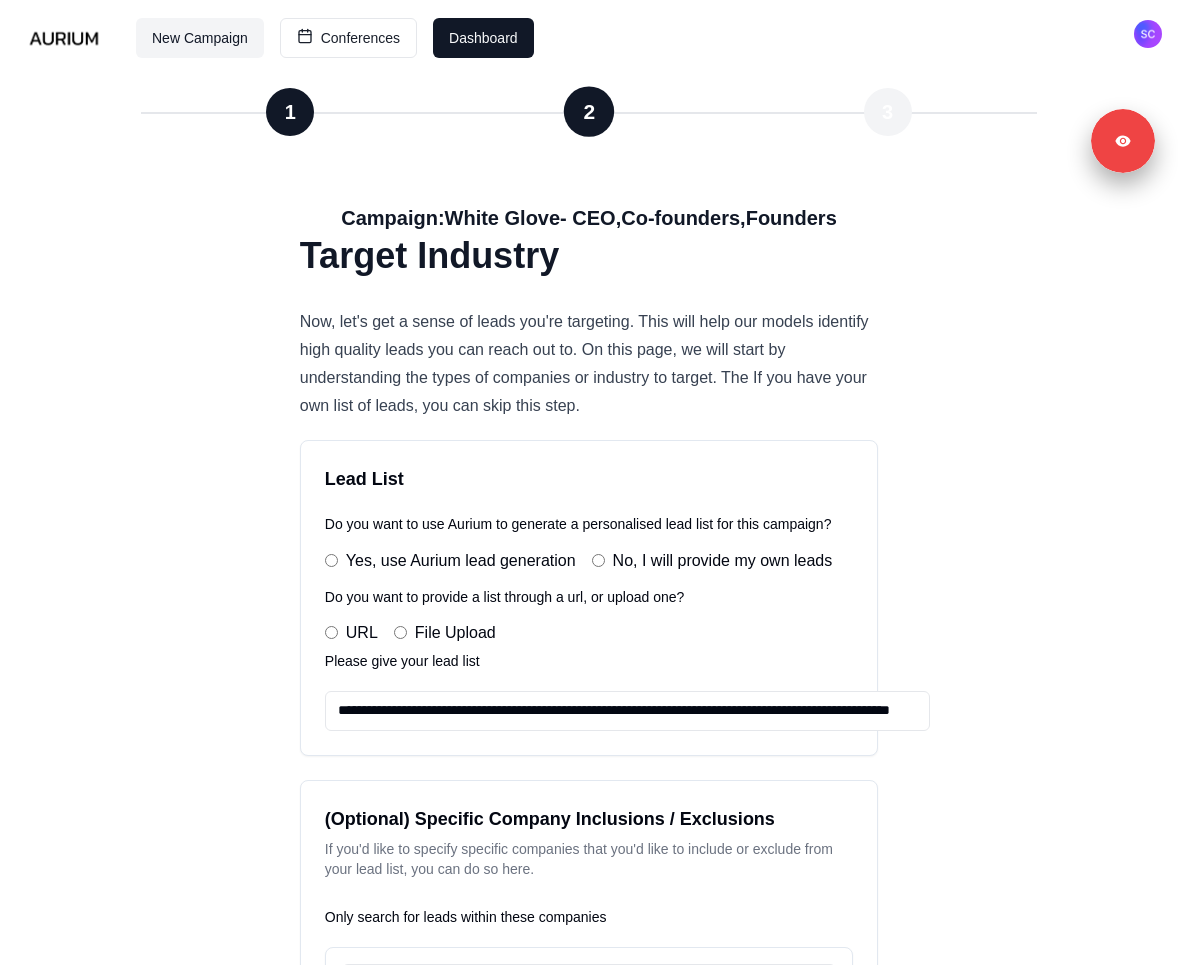 type on "**********" 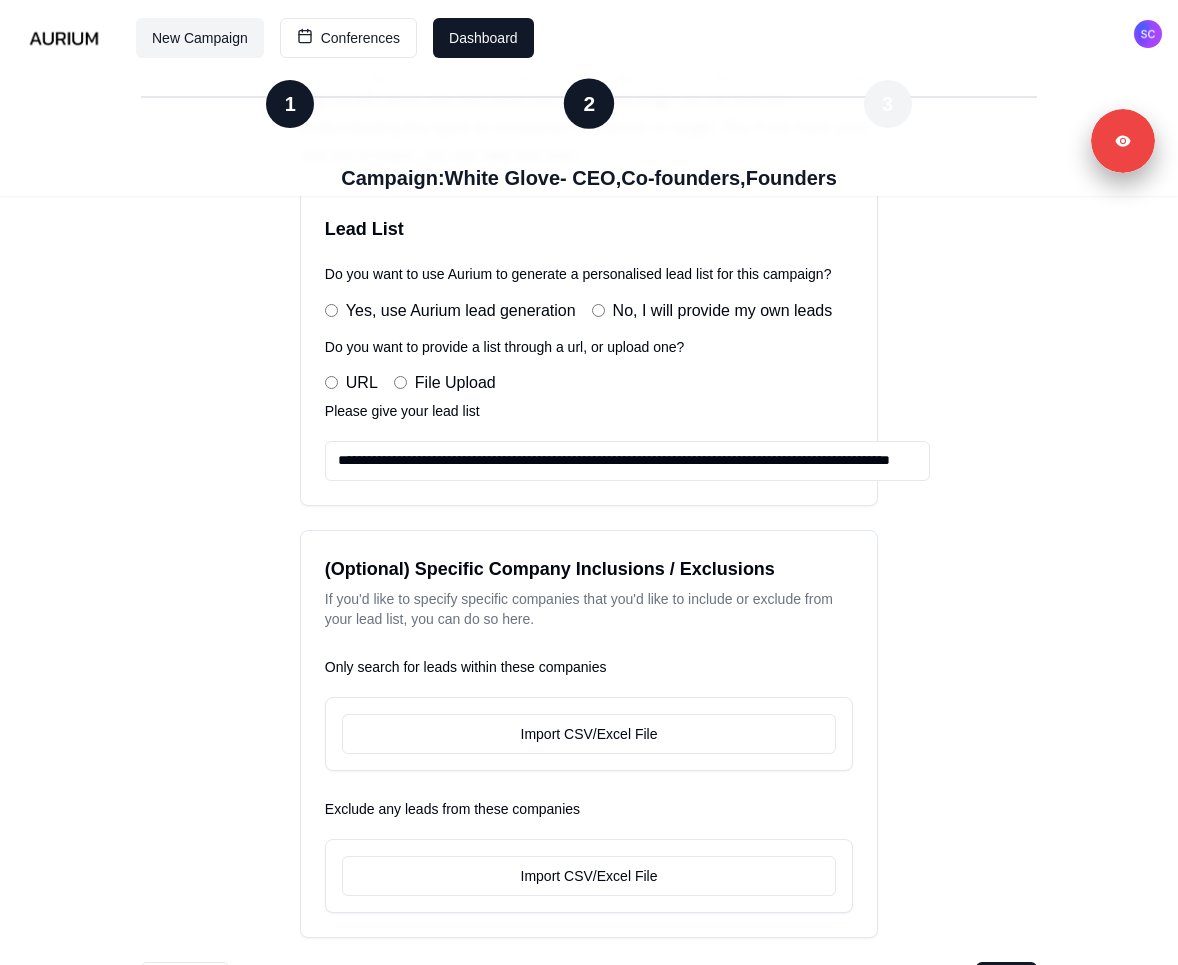 scroll, scrollTop: 303, scrollLeft: 0, axis: vertical 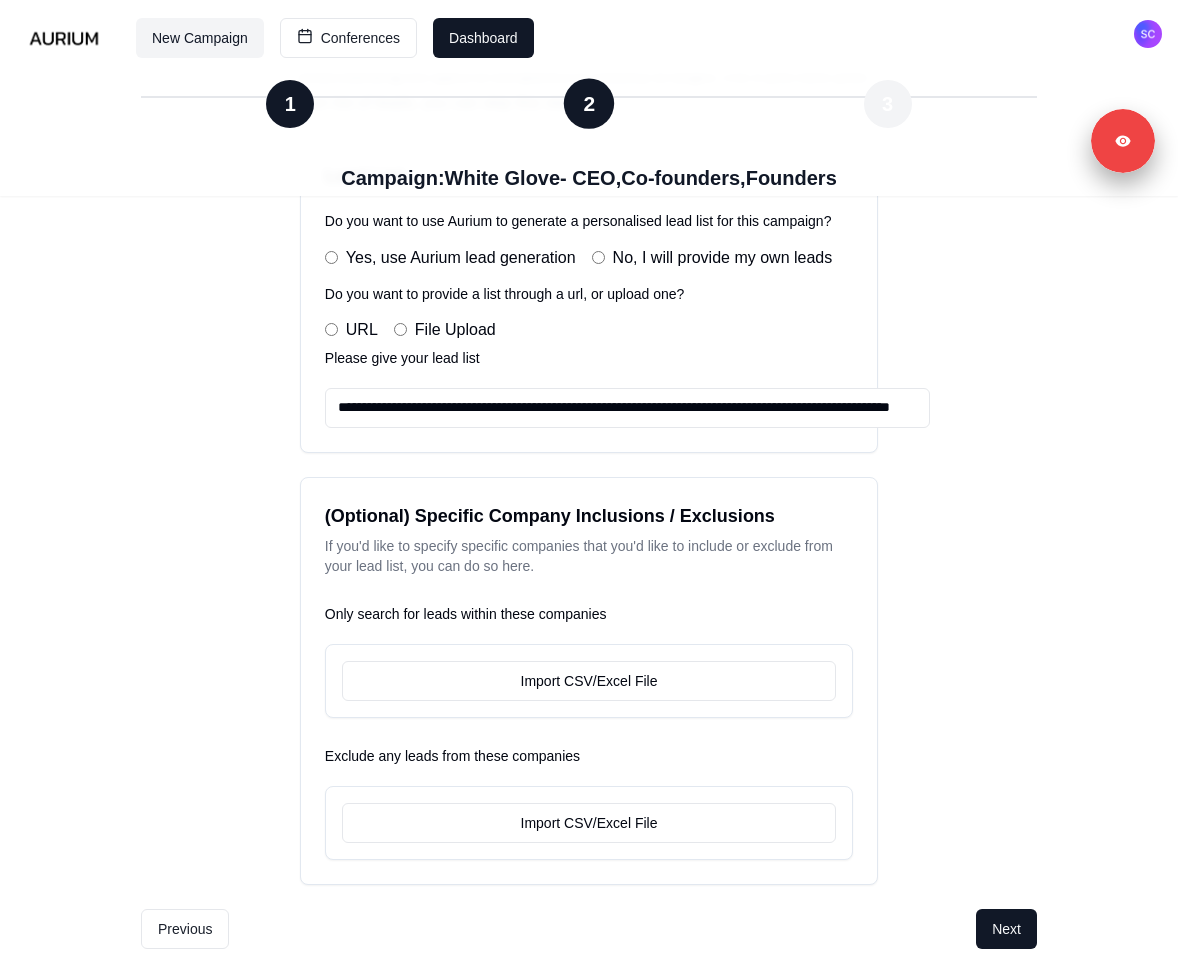 click on "Previous Next" at bounding box center [589, 937] 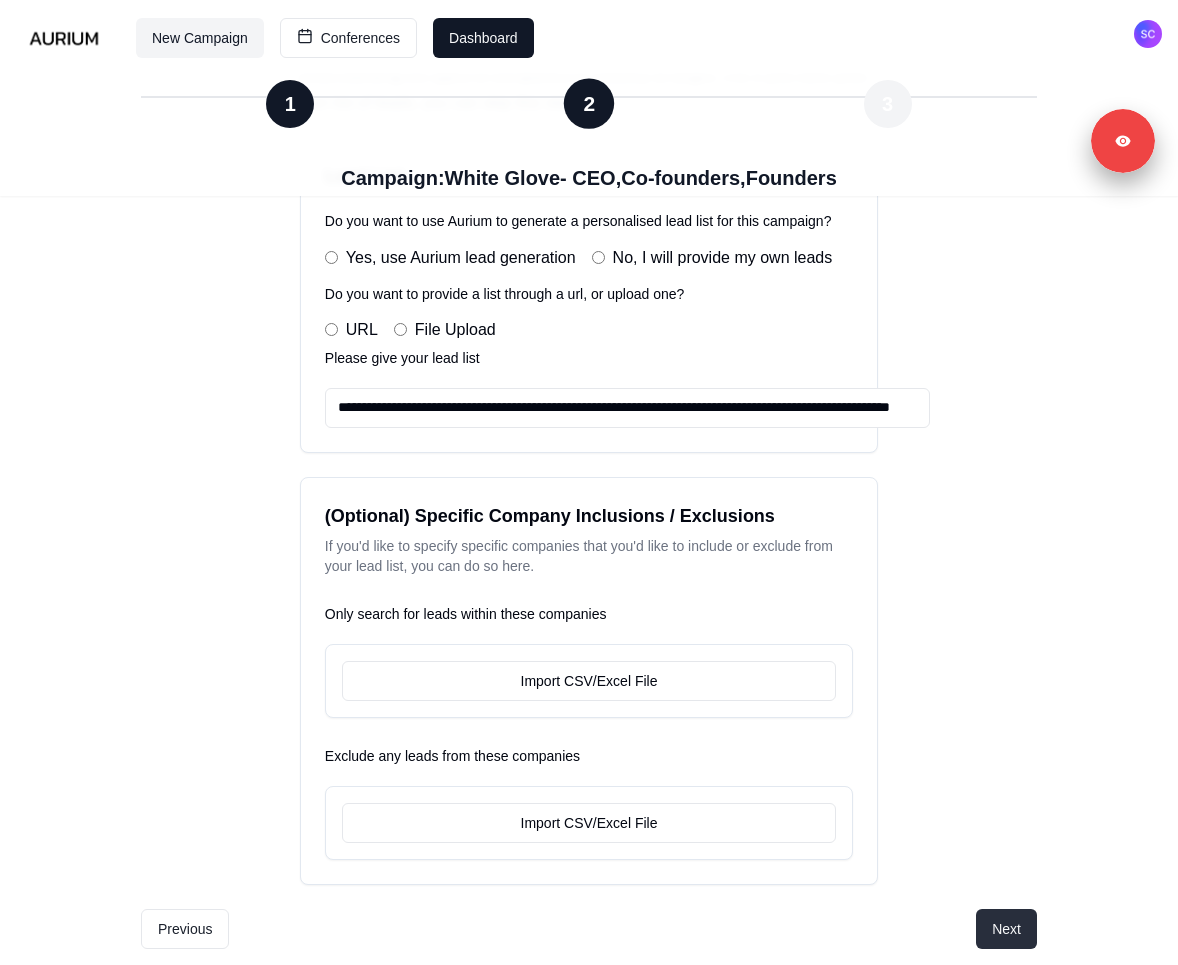 click on "Next" at bounding box center (1006, 929) 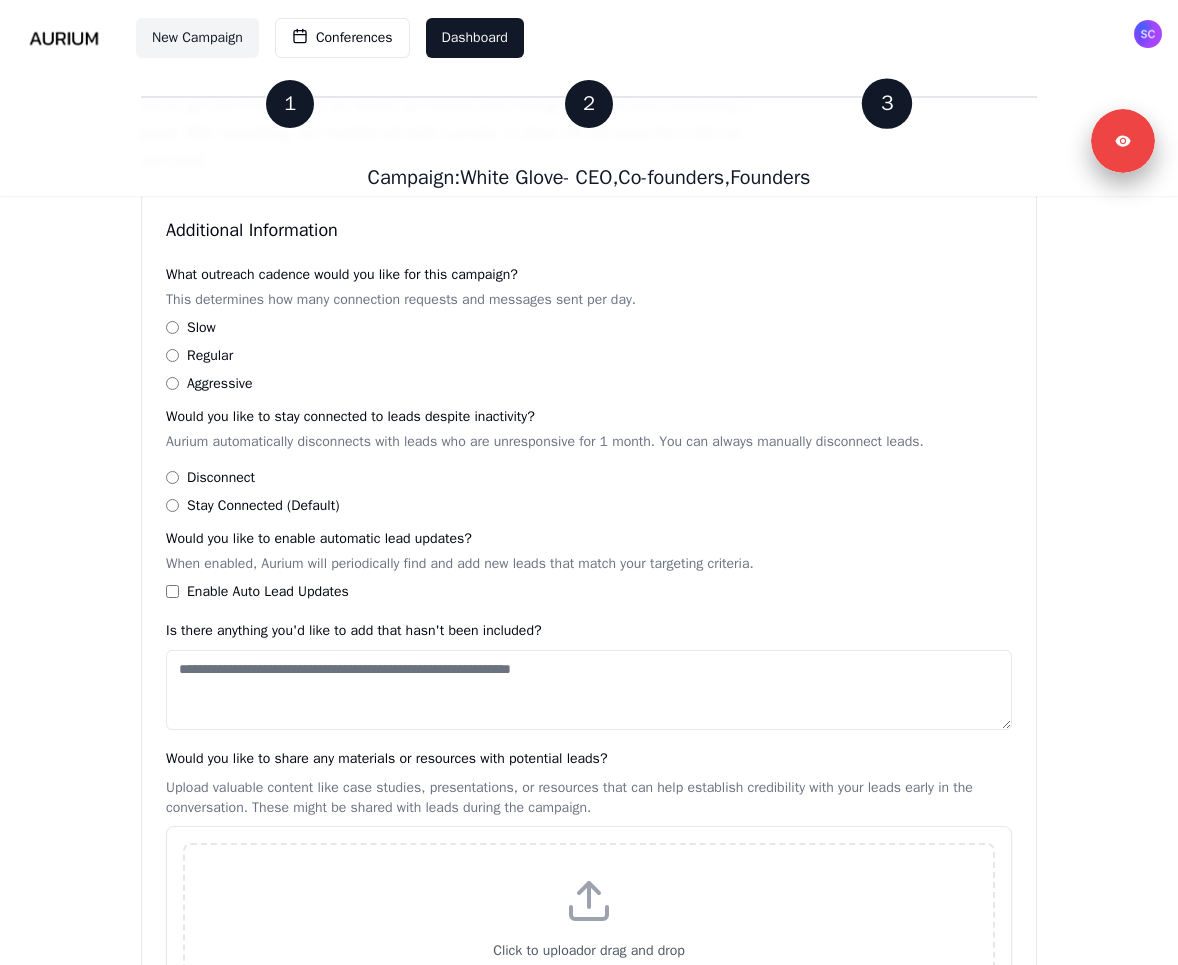 scroll, scrollTop: 565, scrollLeft: 0, axis: vertical 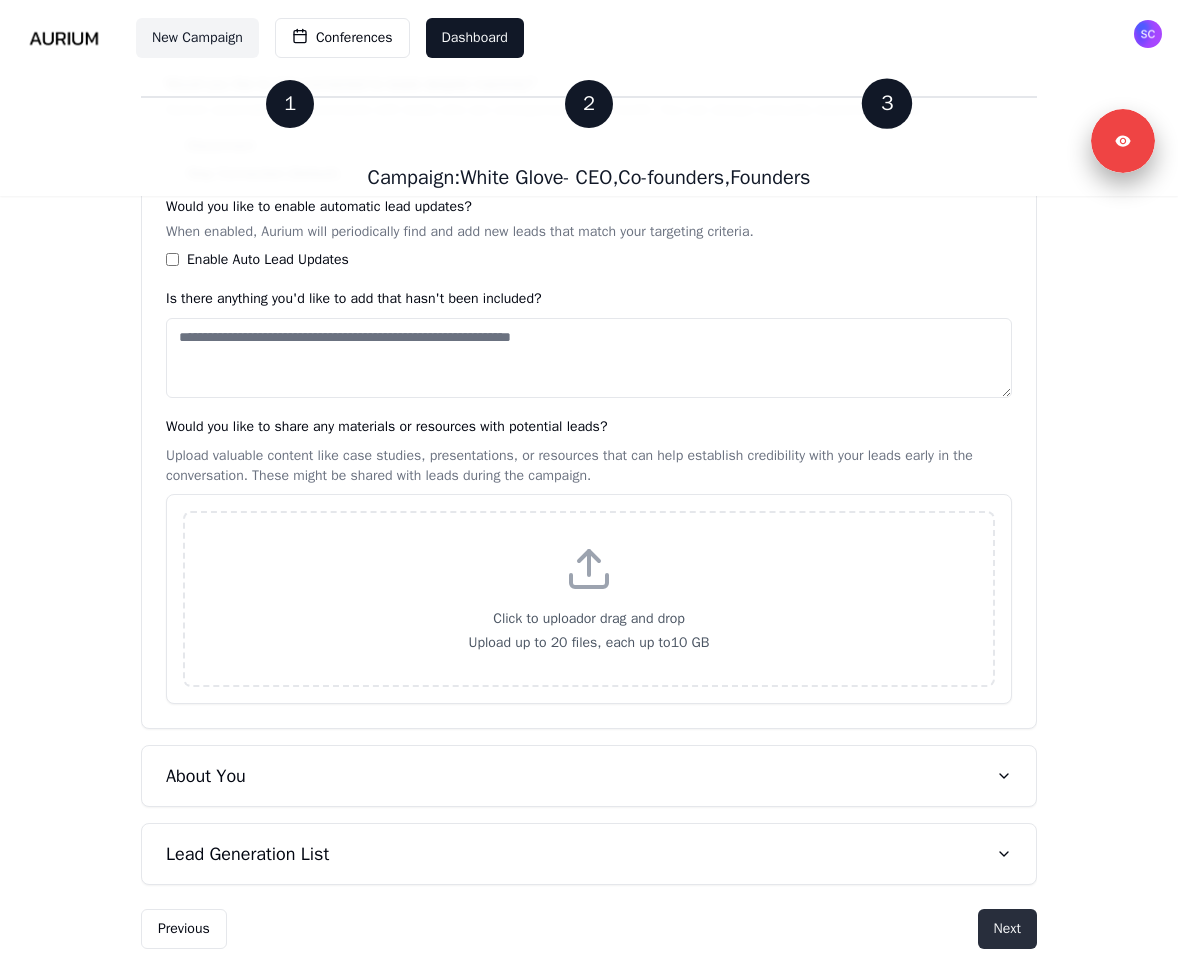 click on "Next" at bounding box center [1007, 929] 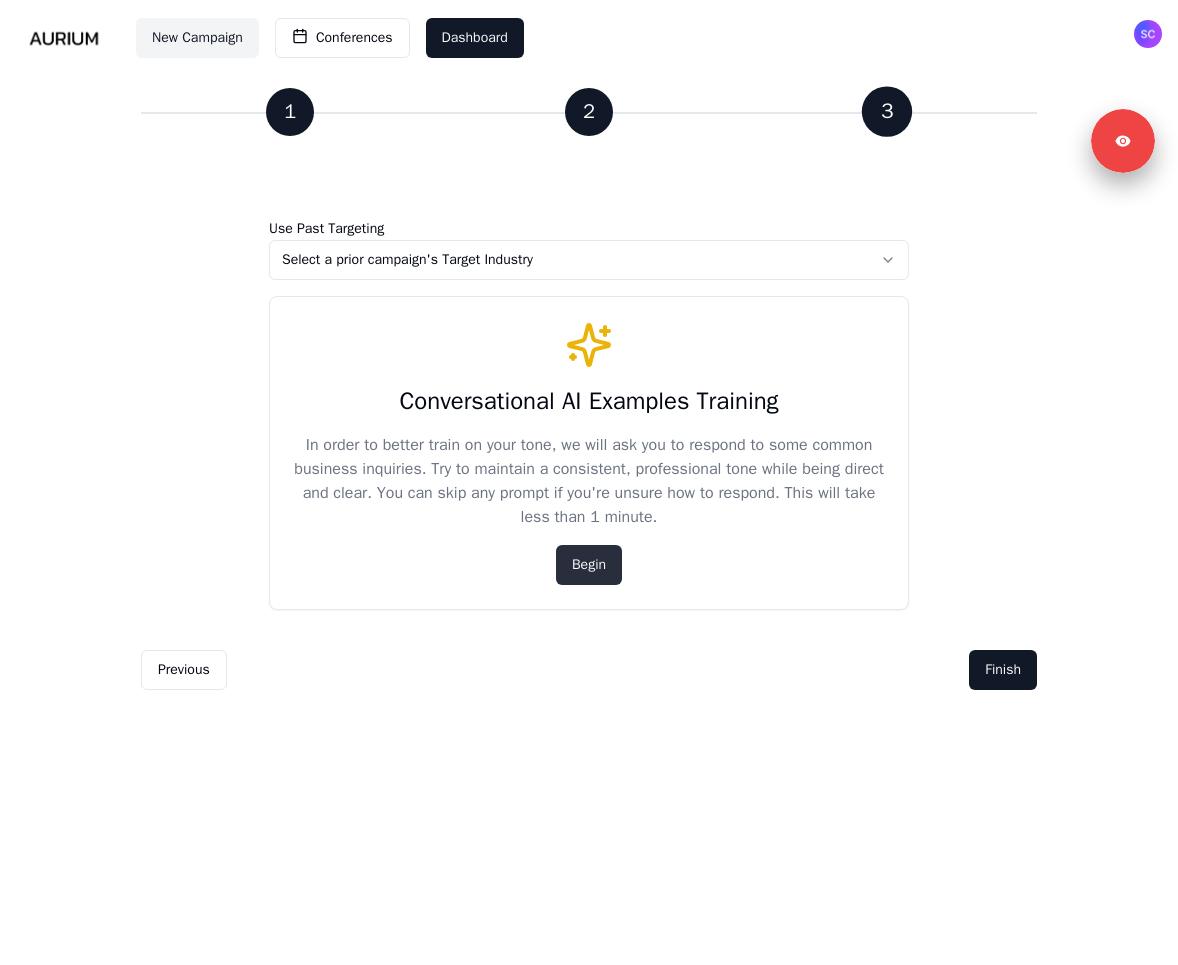 click on "Begin" at bounding box center [589, 565] 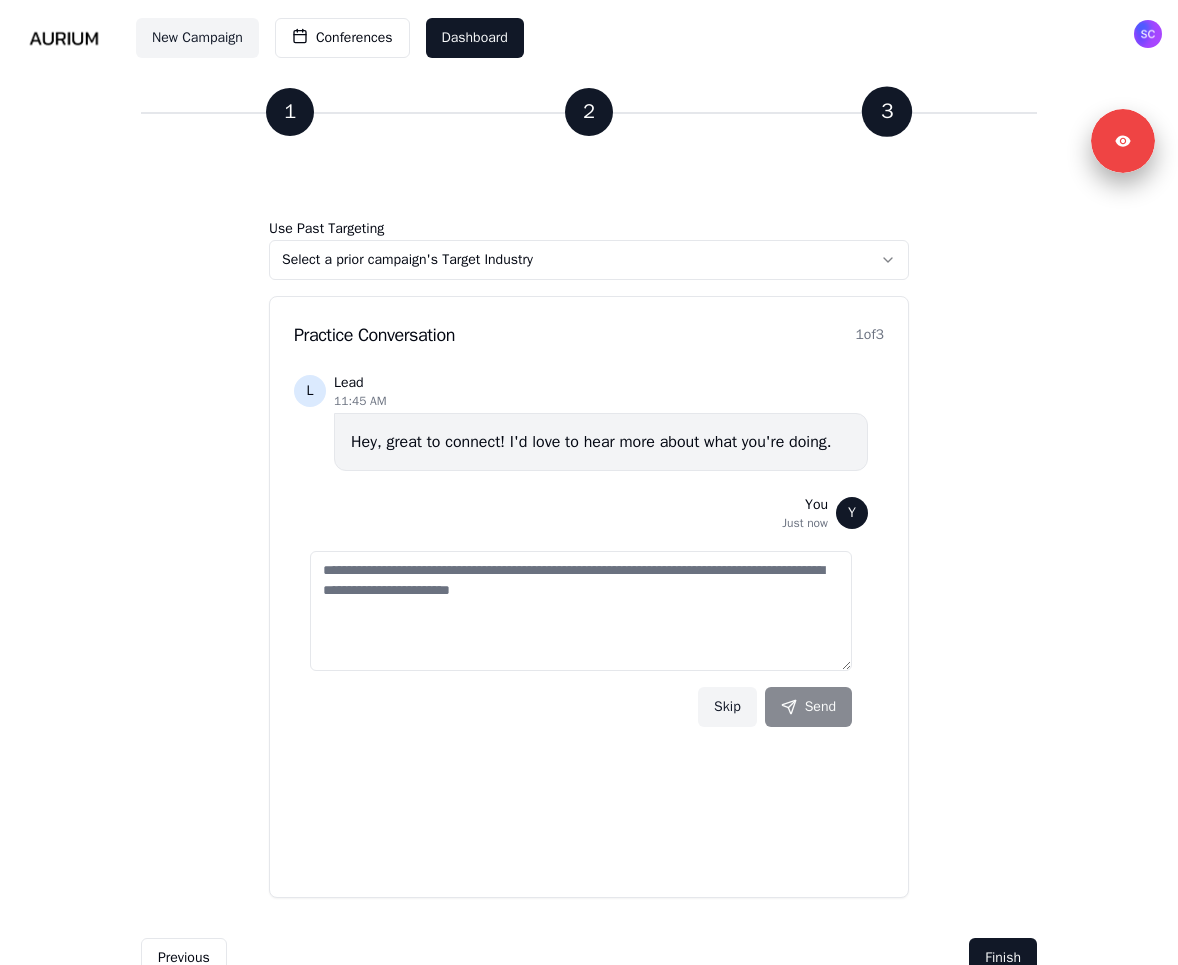 click on "New Campaign Conferences Dashboard 1 2 3 1 2 3 Campaign:  White Glove- CEO,Co-founders,Founders Use Past Targeting Select a prior campaign's Target Industry Practice Conversation 1  of  3 L Lead 11:45 AM Hey, great to connect! I'd love to hear more about what you're doing. Y You Just now Skip Send Previous Finish Aurium Signed in as [PERSON_NAME] Sign out" at bounding box center [589, 497] 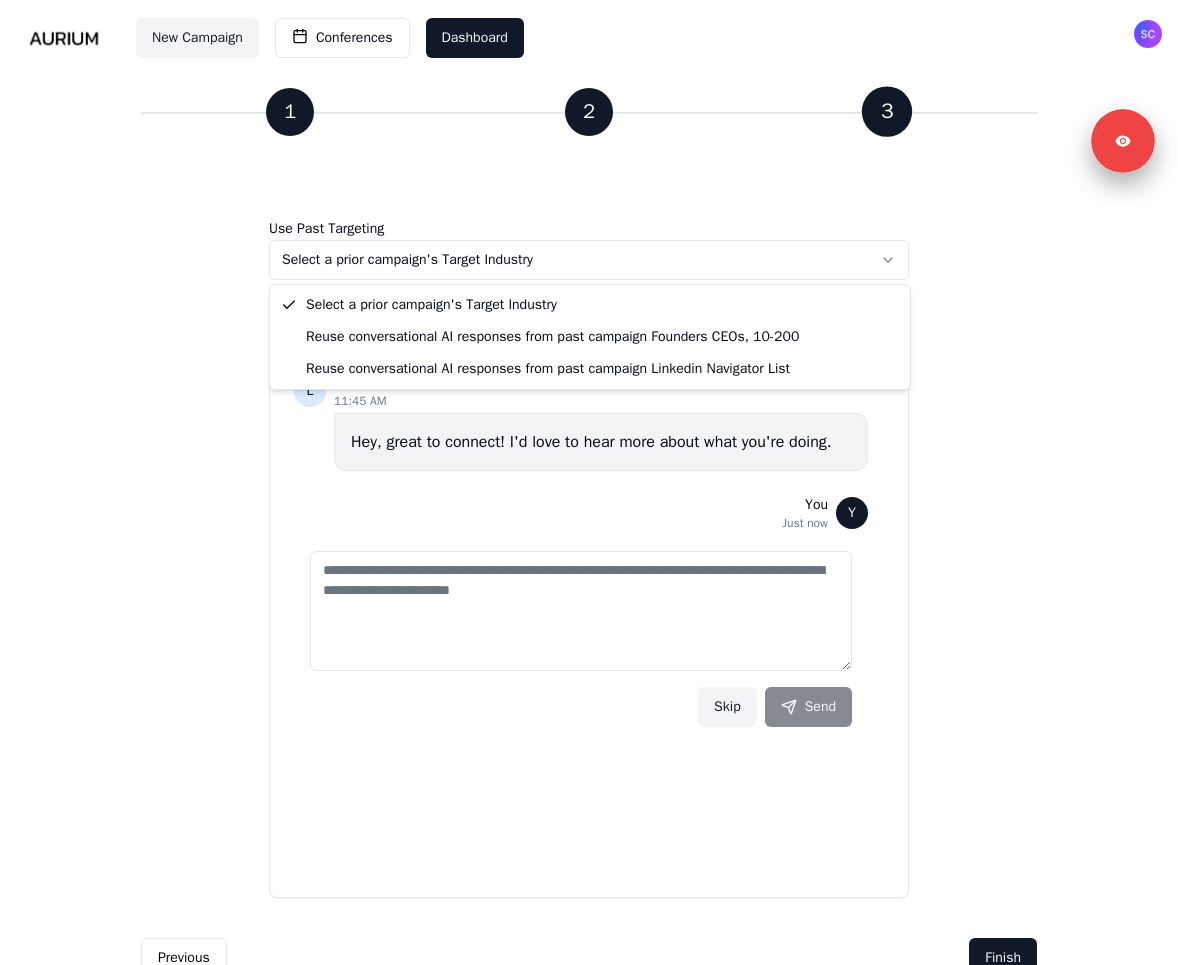 type on "**********" 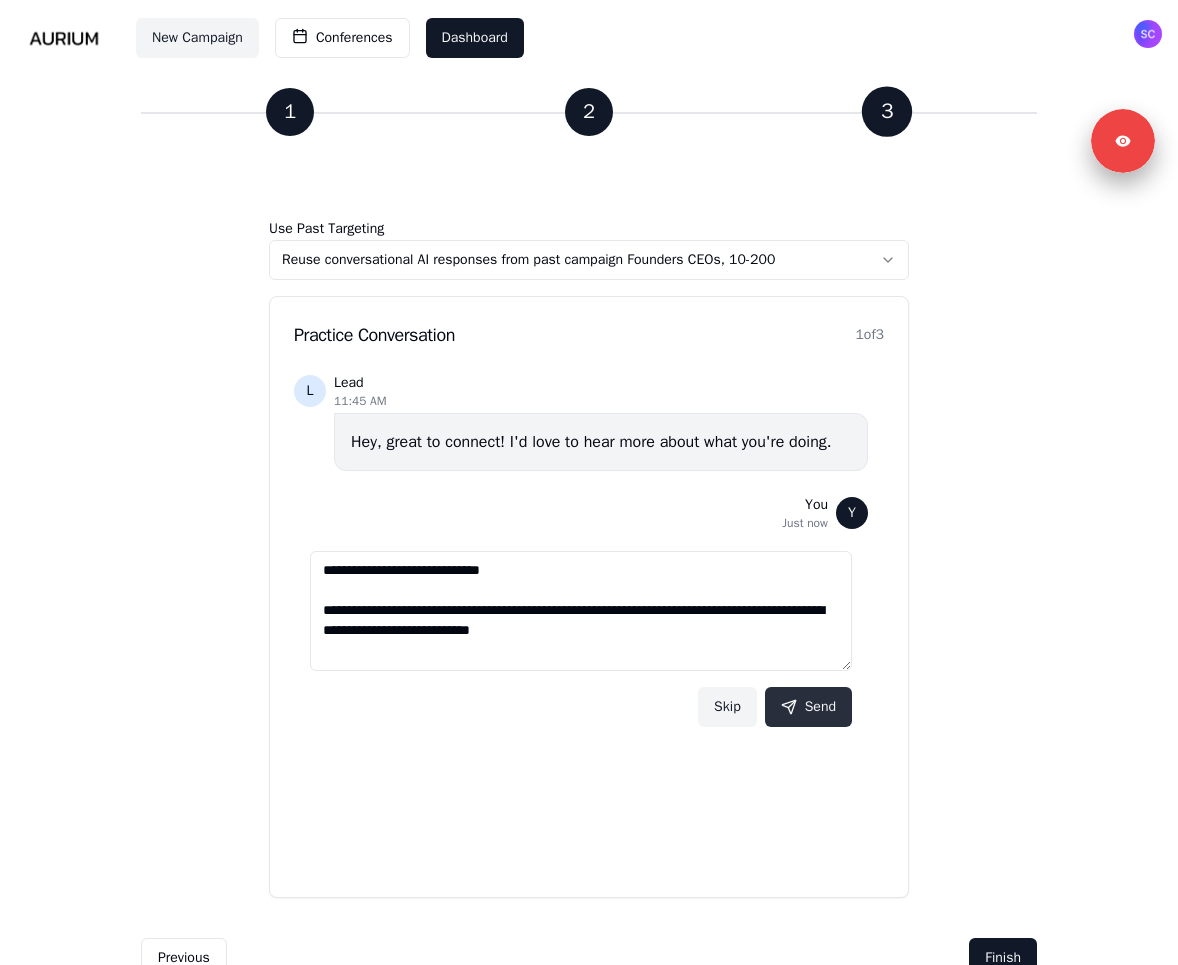 click on "Send" at bounding box center (808, 707) 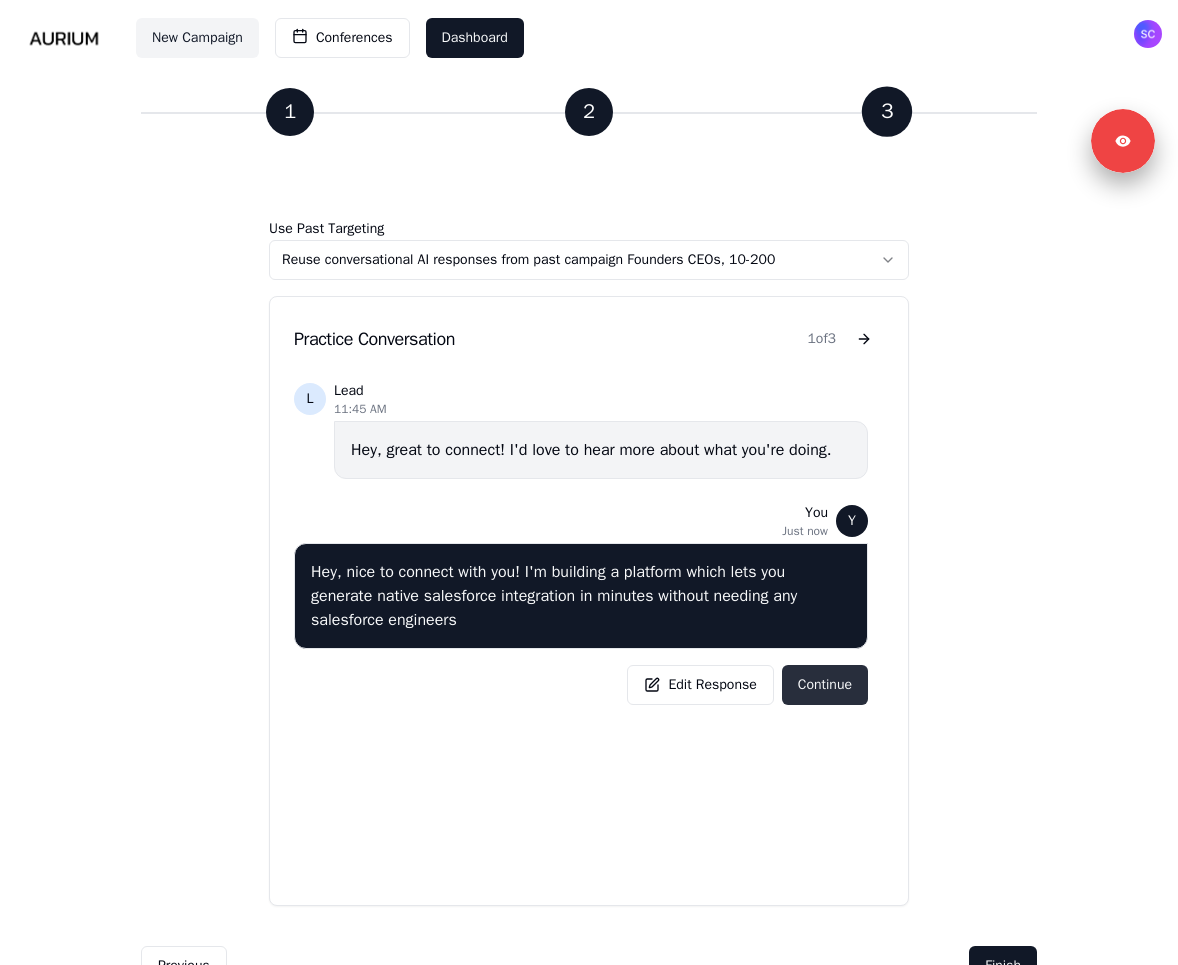 click on "Continue" at bounding box center (825, 685) 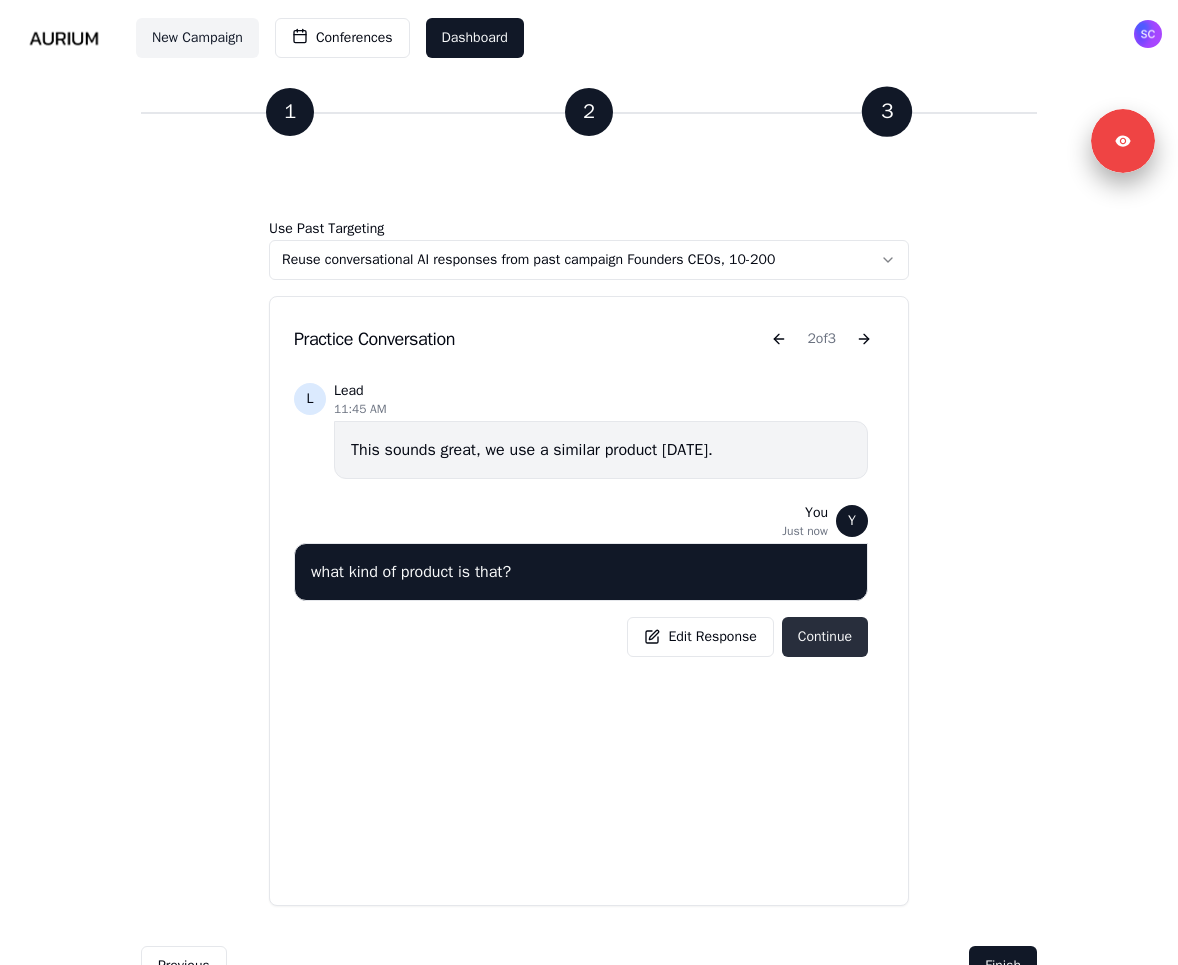 click on "Continue" at bounding box center (825, 637) 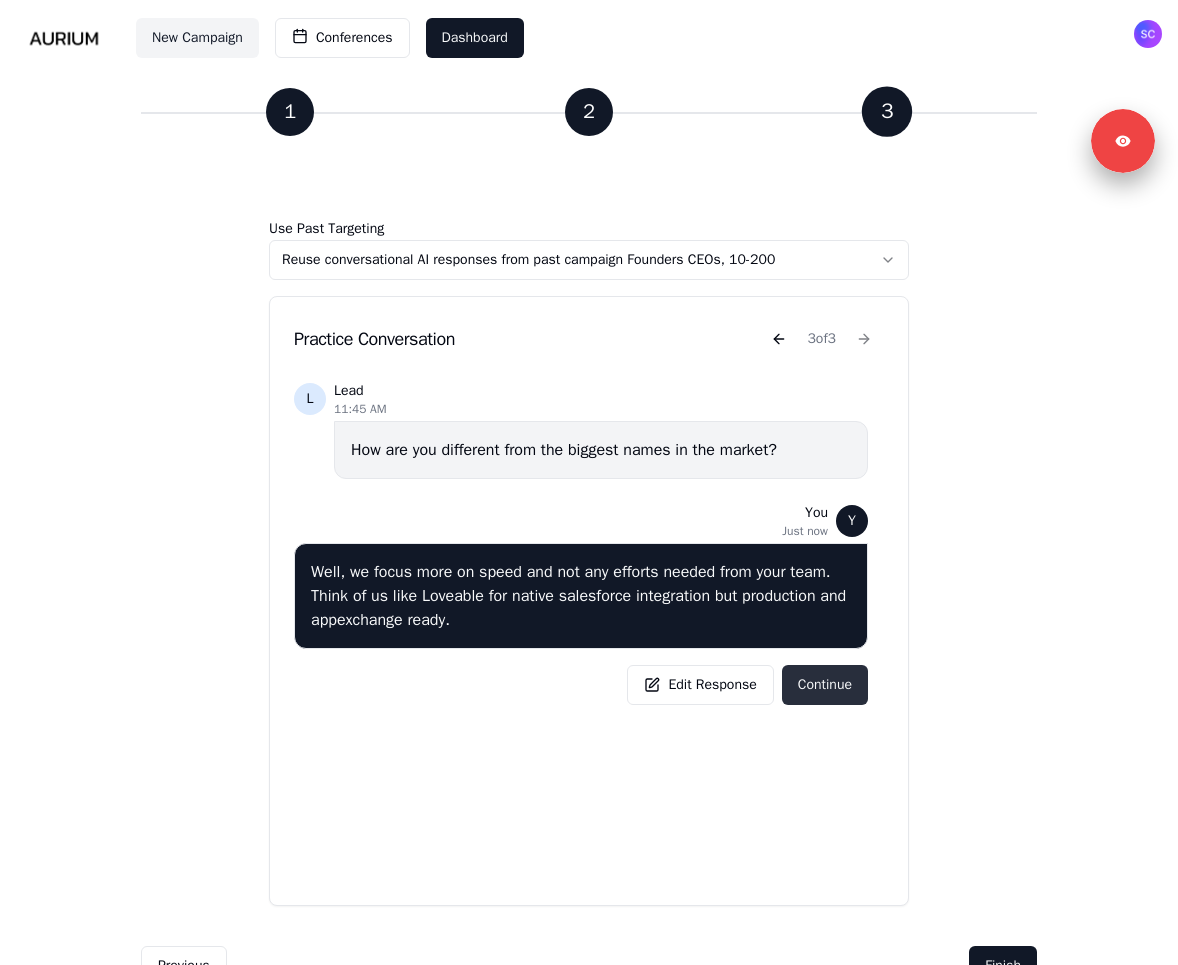 click on "Continue" at bounding box center (825, 685) 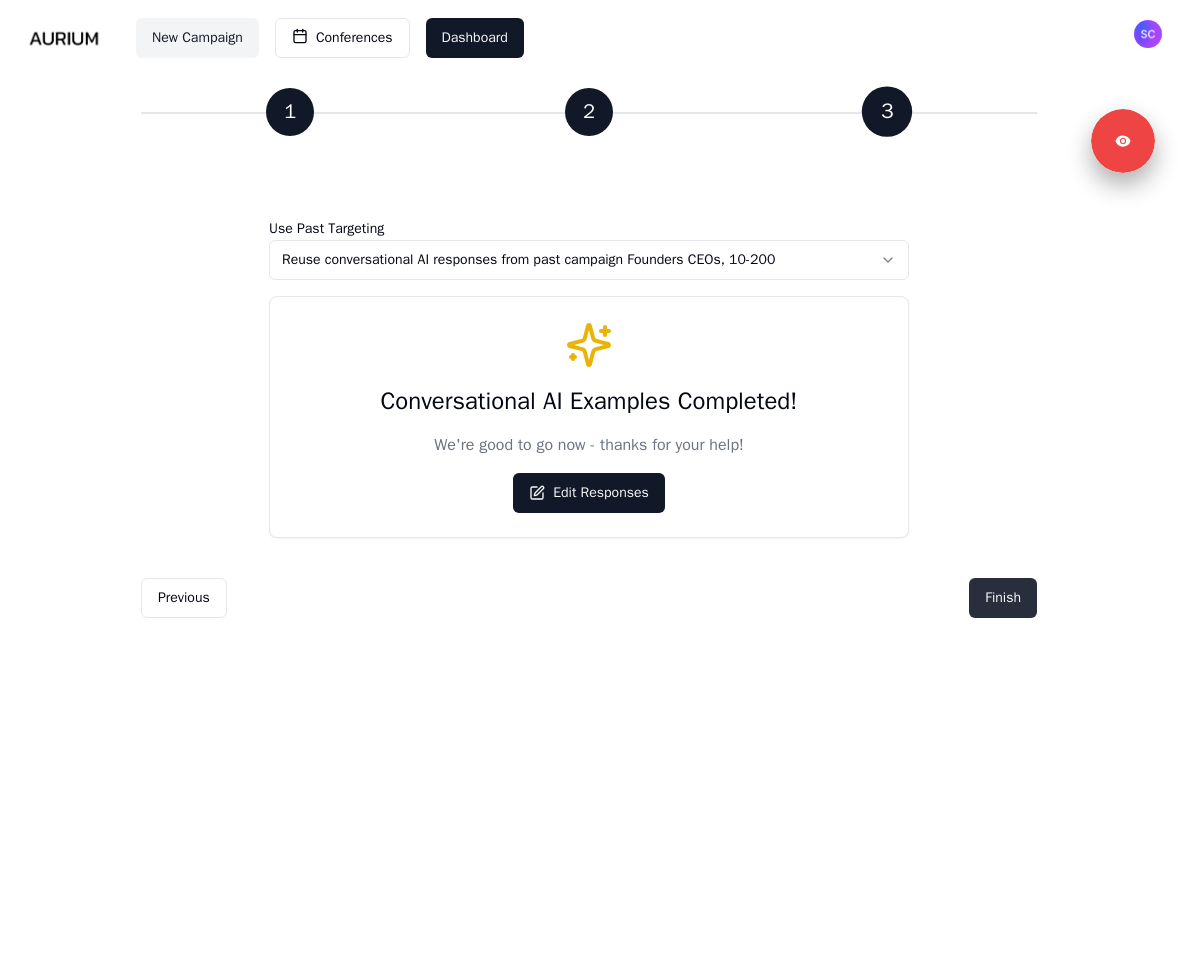 click on "Finish" at bounding box center (1003, 598) 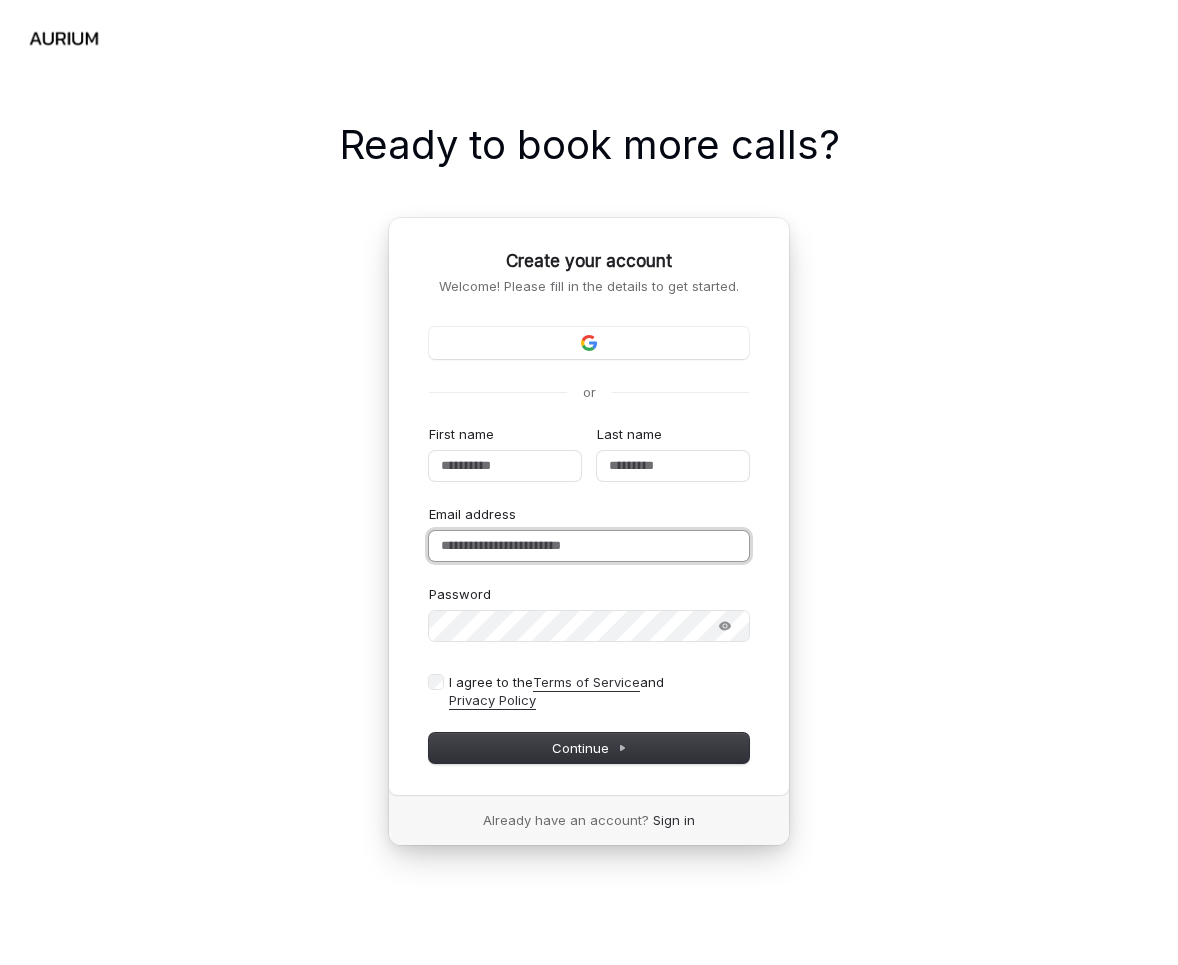 type on "**********" 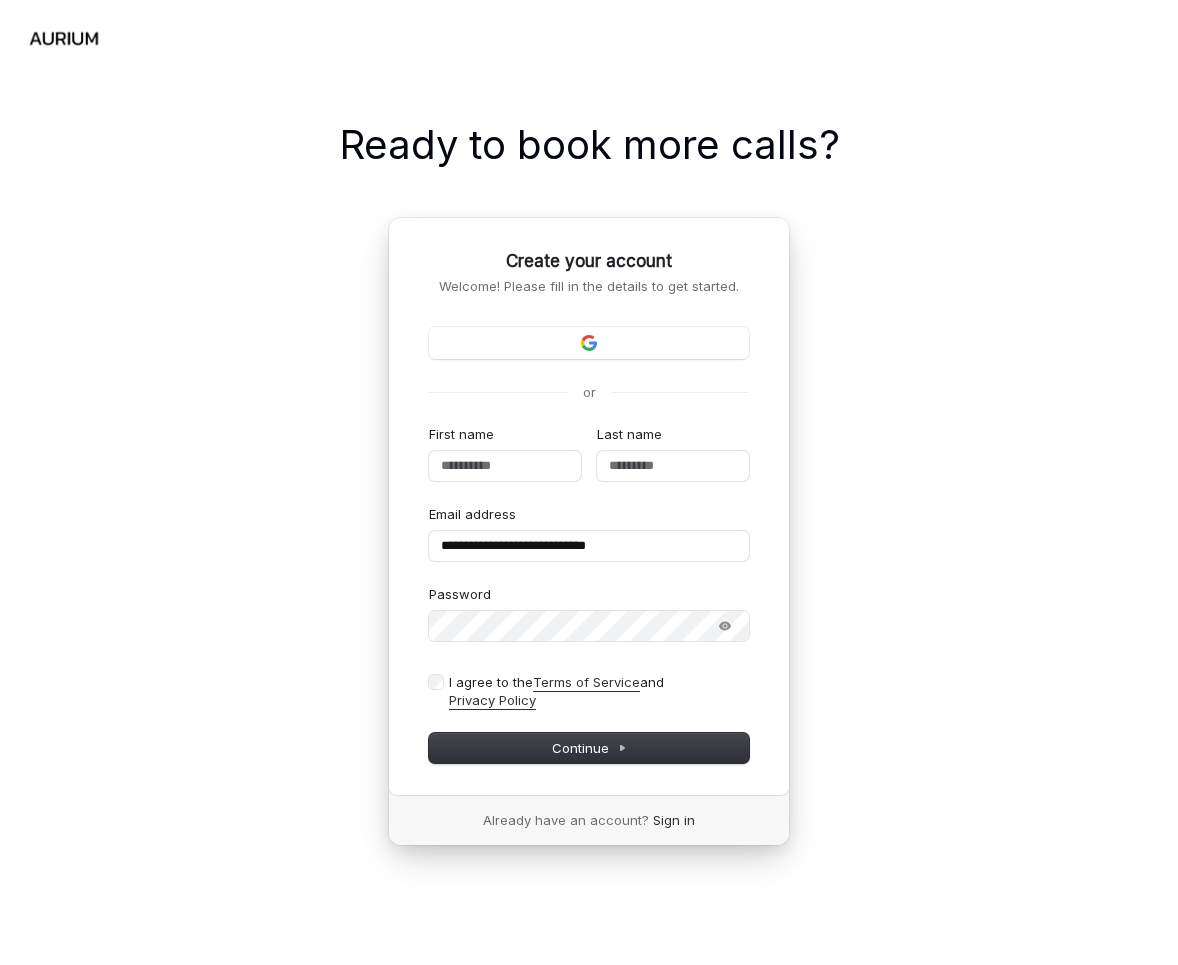 type 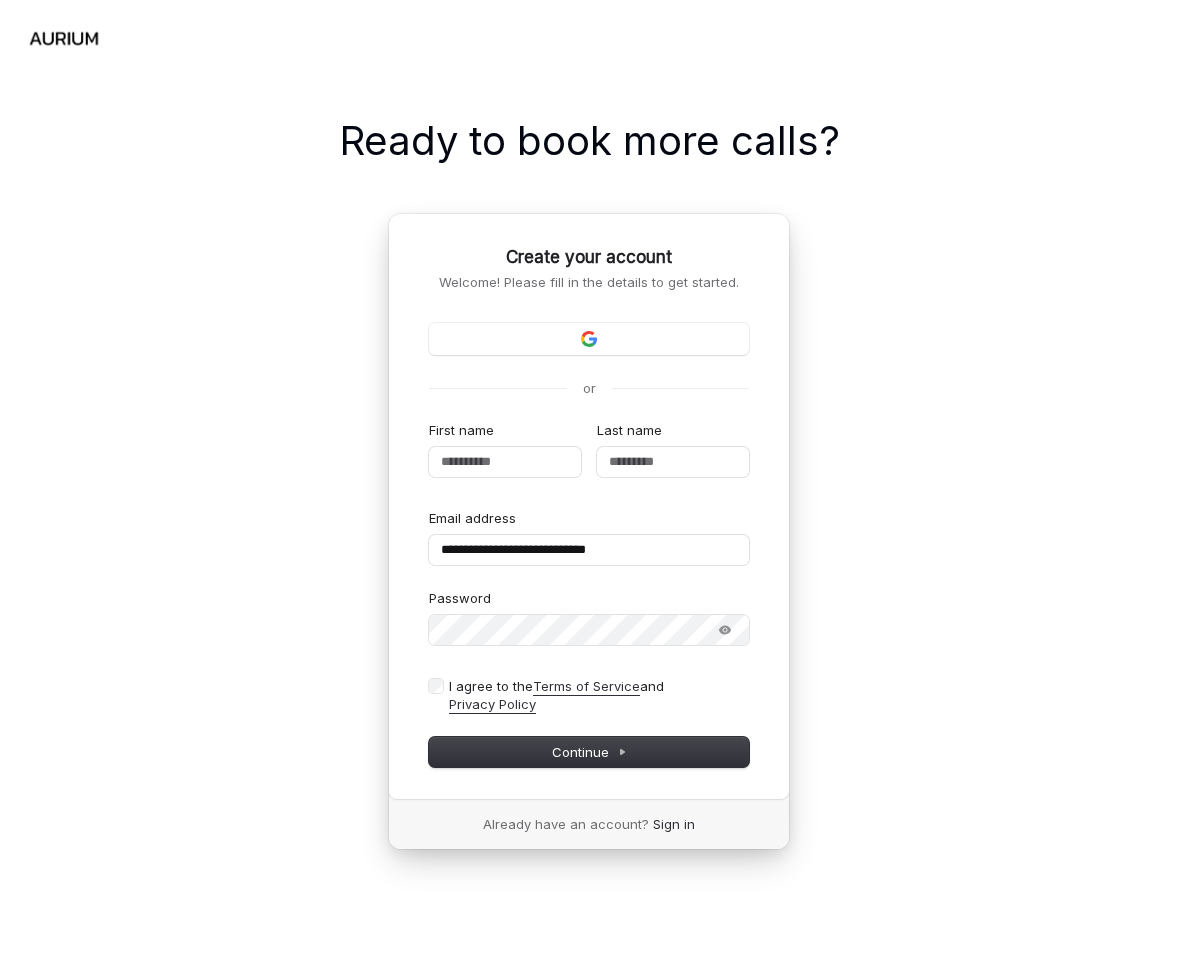 type 